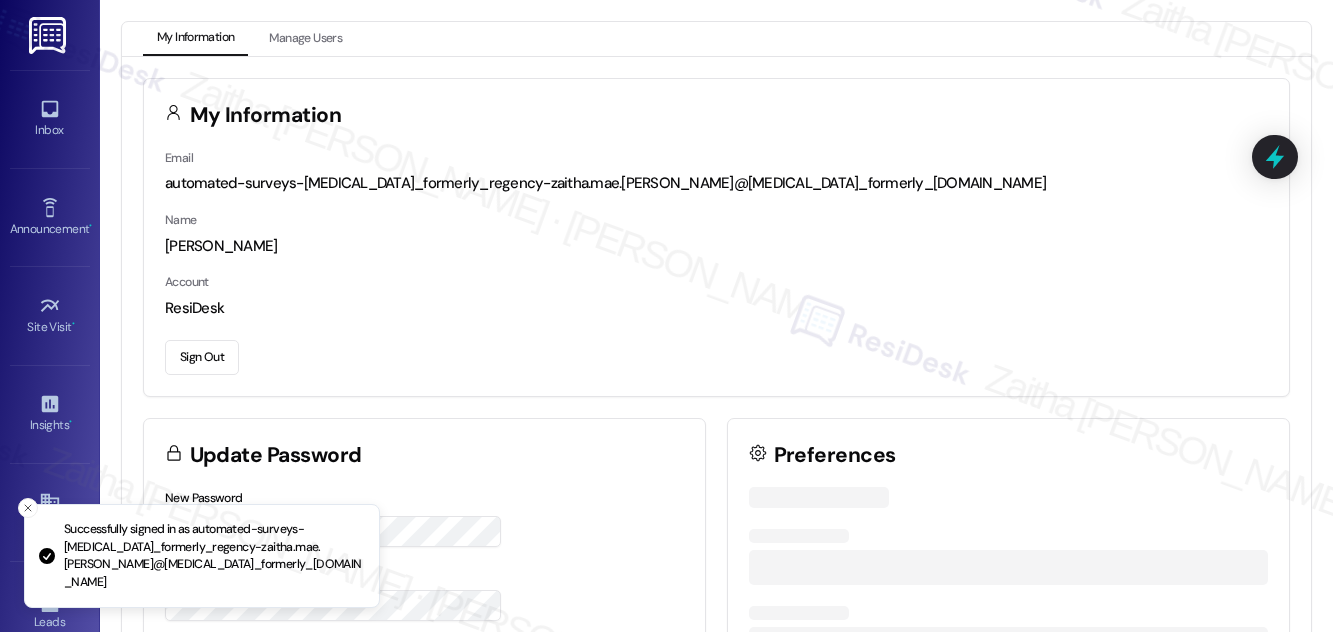 scroll, scrollTop: 0, scrollLeft: 0, axis: both 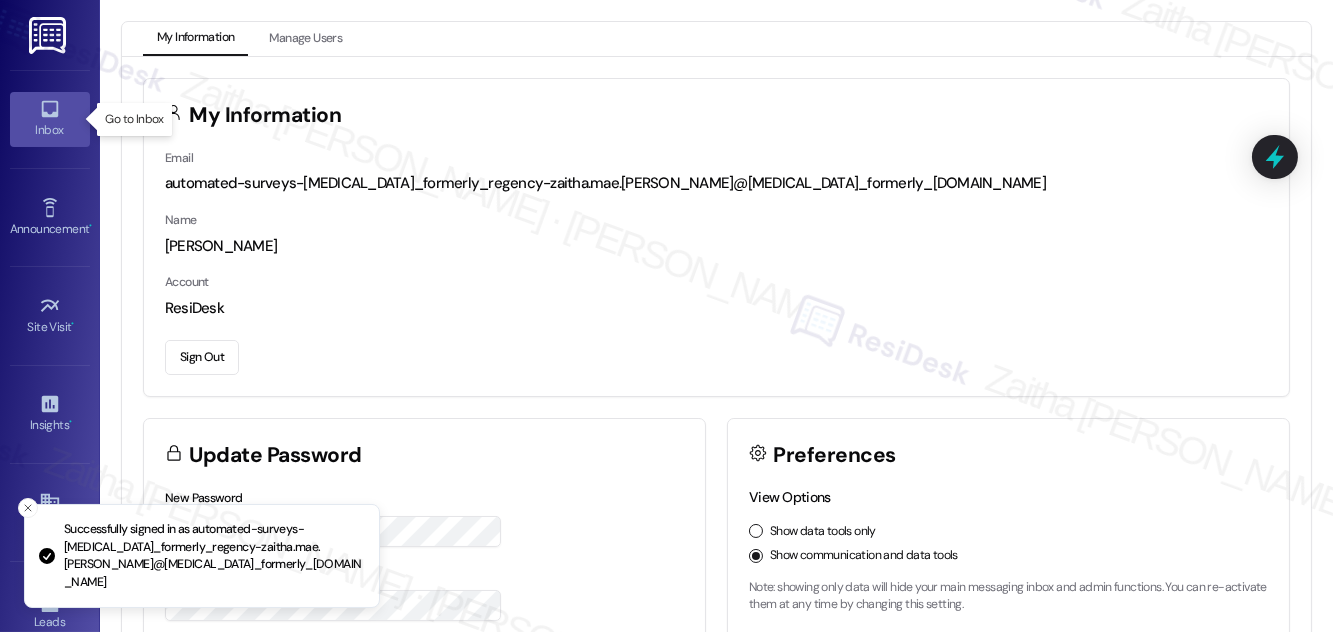 click on "Inbox" at bounding box center (50, 130) 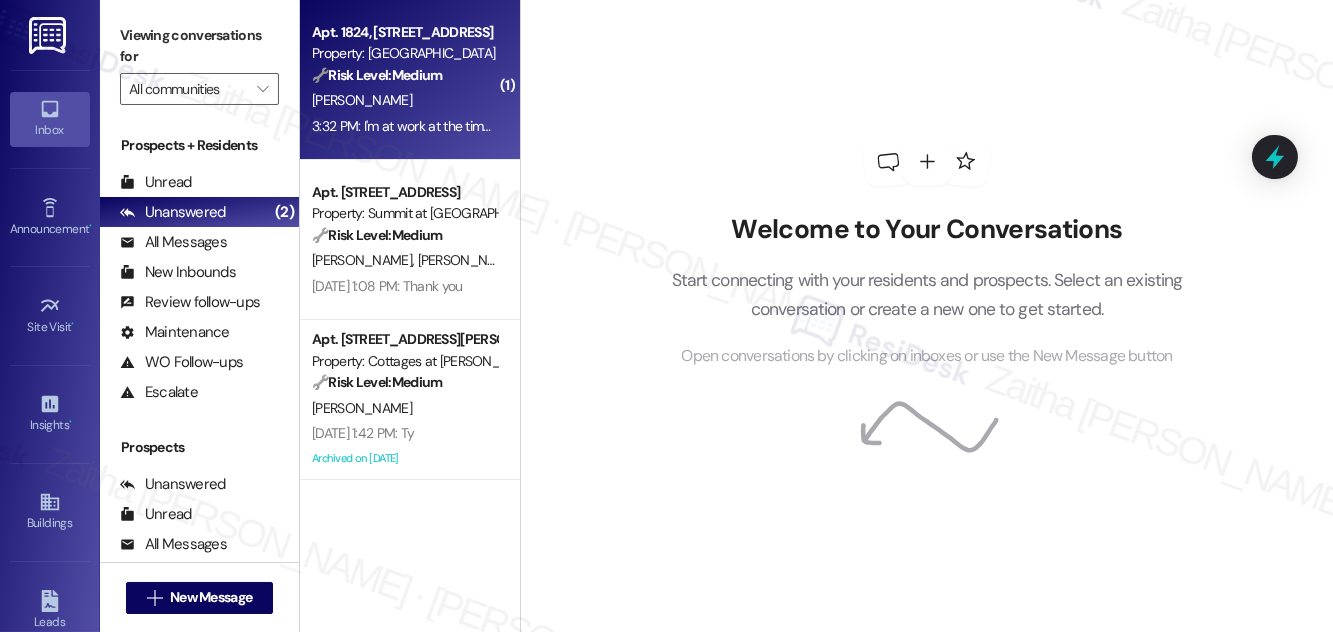 click on "[PERSON_NAME]" at bounding box center (404, 100) 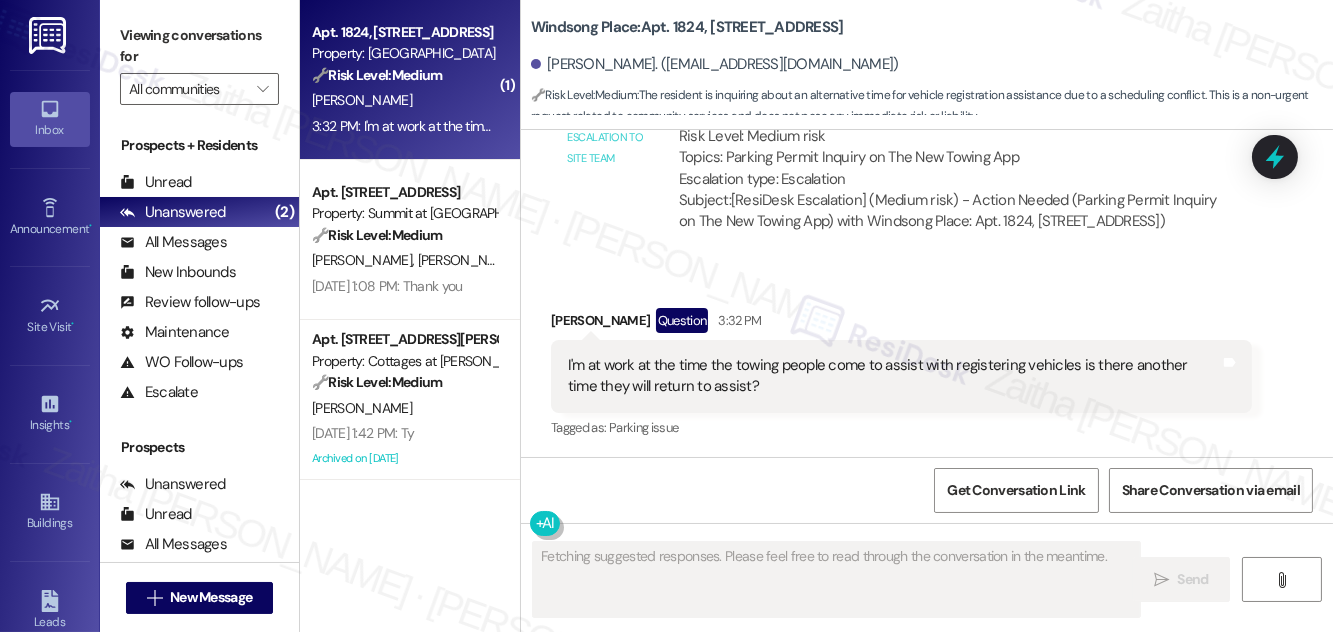 scroll, scrollTop: 2514, scrollLeft: 0, axis: vertical 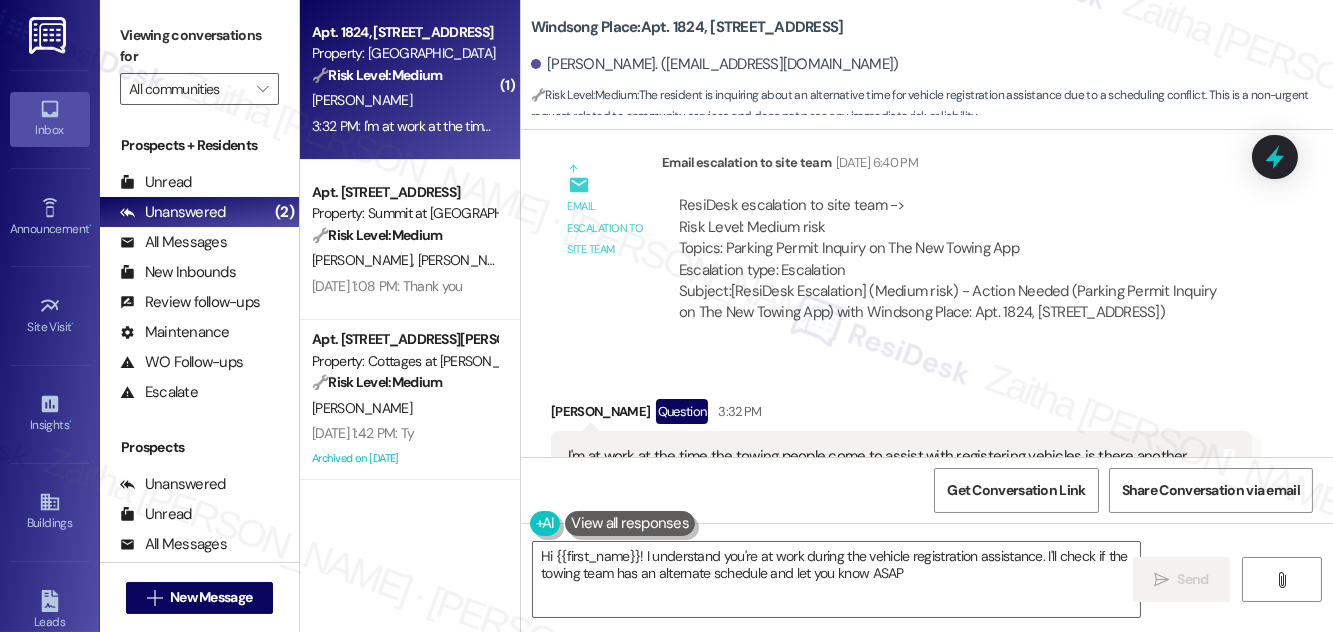 type on "Hi {{first_name}}! I understand you're at work during the vehicle registration assistance. I'll check if the towing team has an alternate schedule and let you know ASAP!" 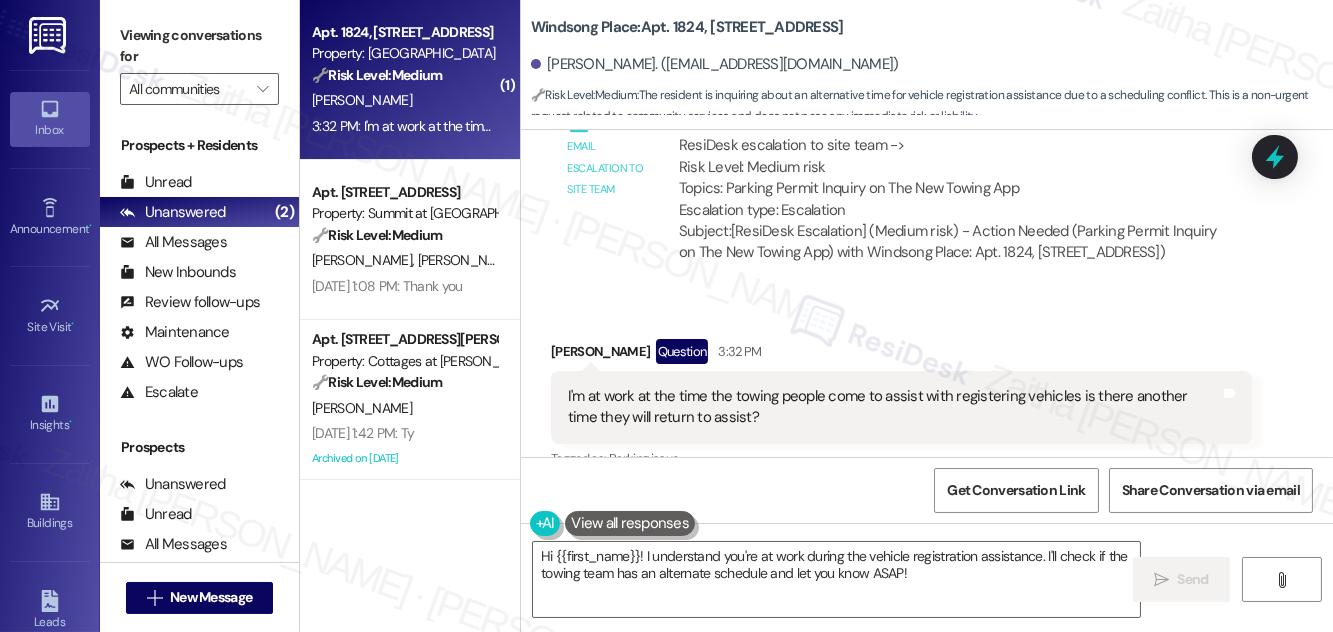 scroll, scrollTop: 2606, scrollLeft: 0, axis: vertical 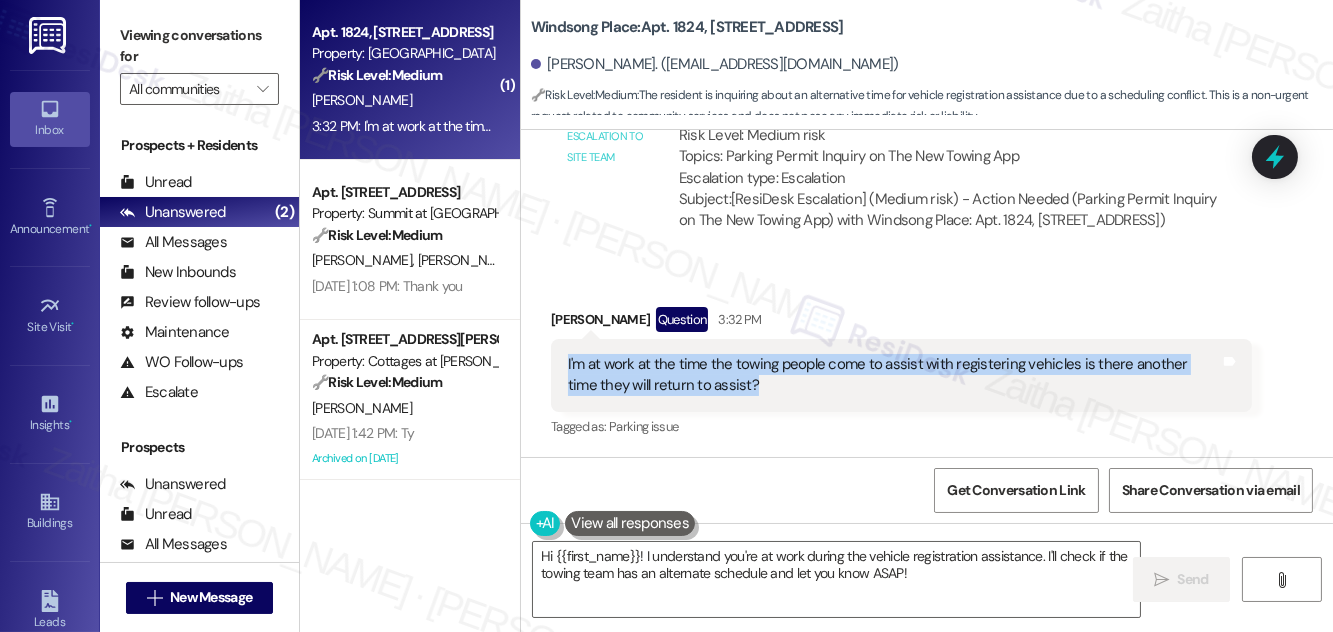 drag, startPoint x: 566, startPoint y: 359, endPoint x: 739, endPoint y: 394, distance: 176.50496 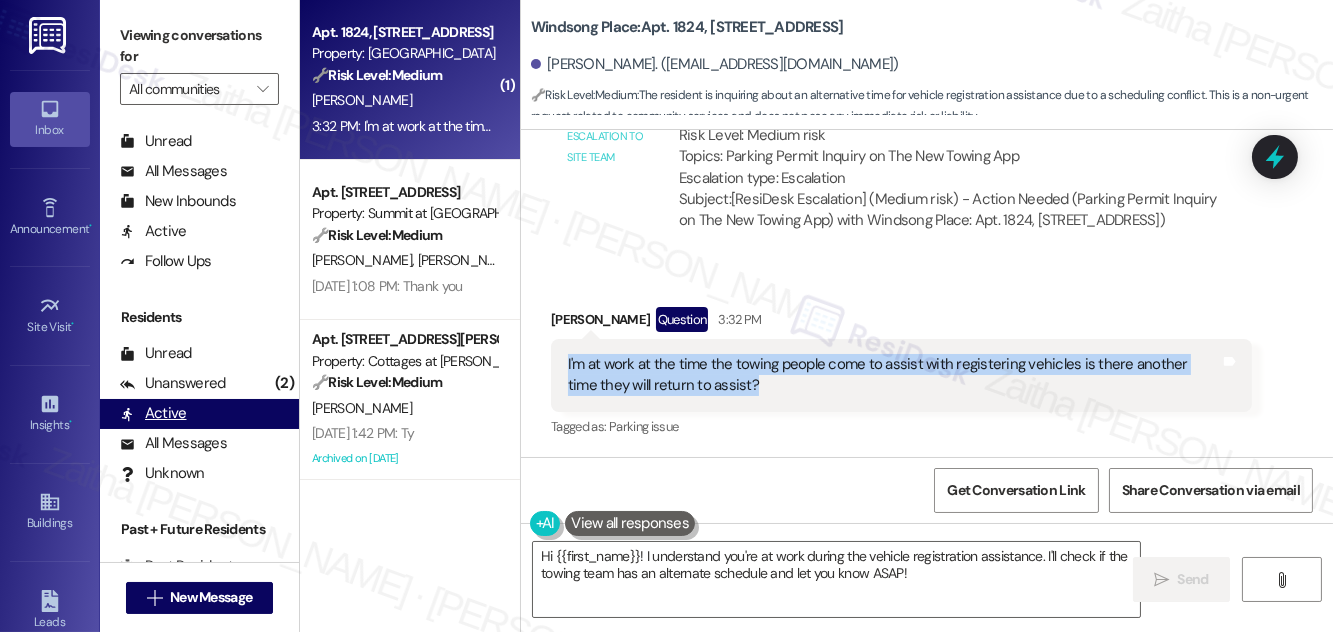 scroll, scrollTop: 384, scrollLeft: 0, axis: vertical 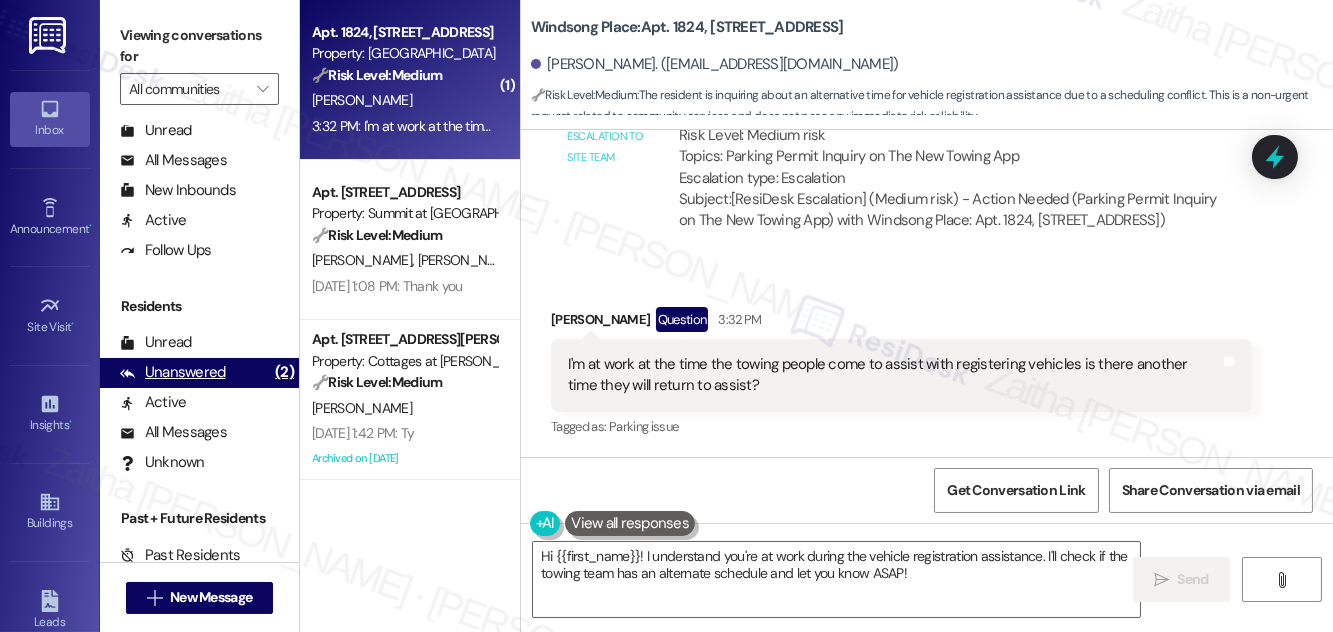 click on "Unanswered" at bounding box center (173, 372) 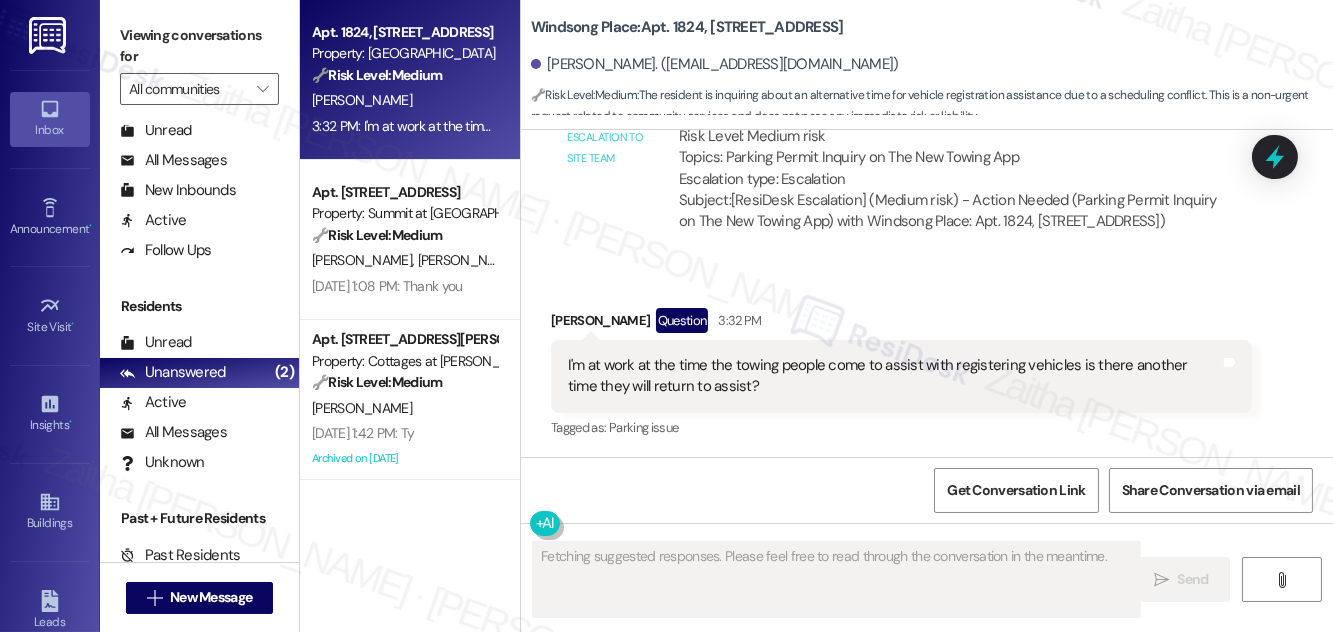 scroll, scrollTop: 2606, scrollLeft: 0, axis: vertical 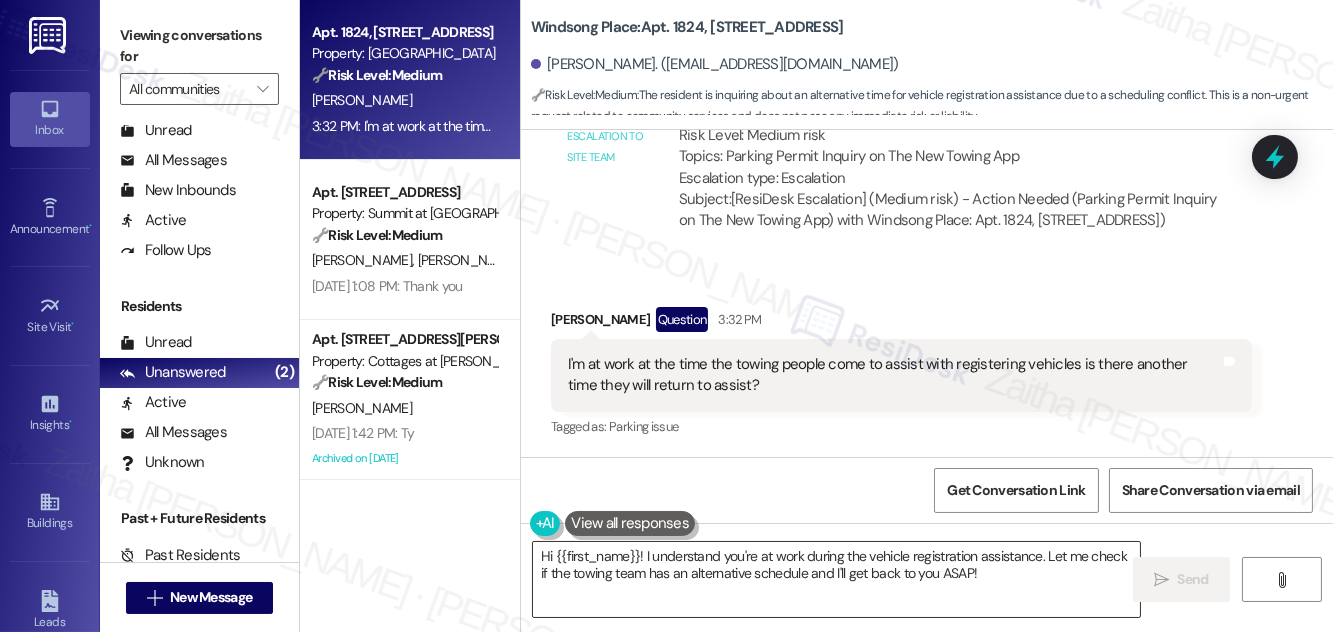 click on "Hi {{first_name}}! I understand you're at work during the vehicle registration assistance. Let me check if the towing team has an alternative schedule and I'll get back to you ASAP!" at bounding box center (836, 579) 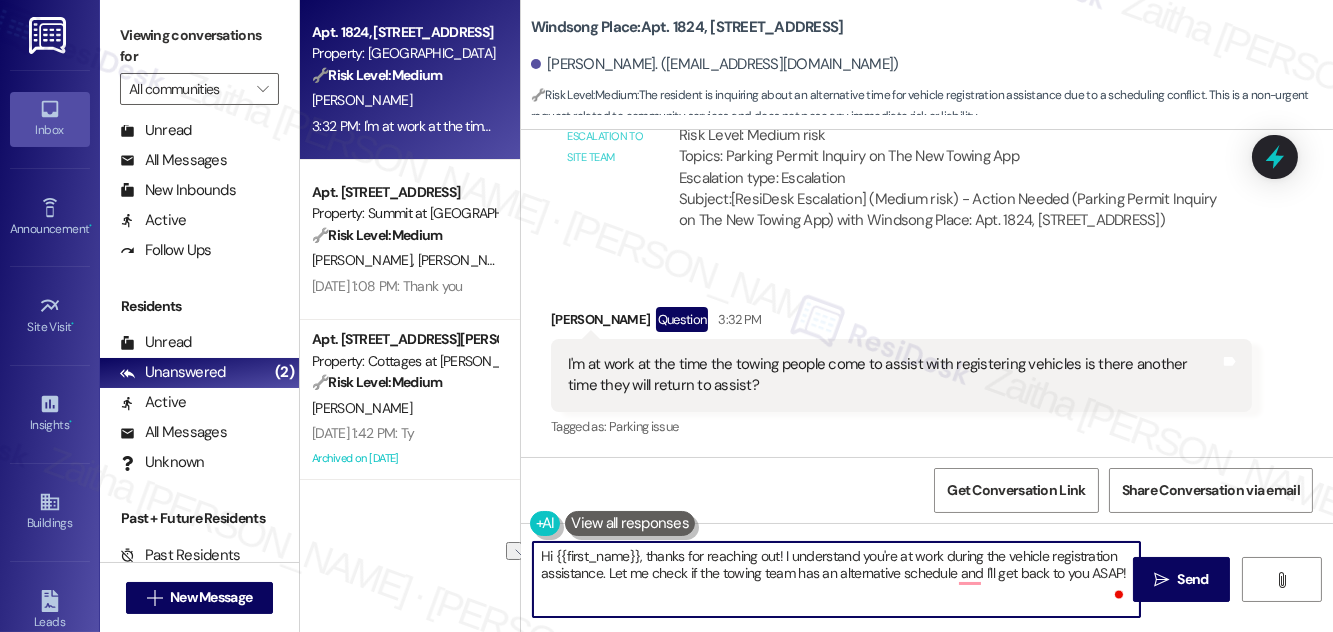 drag, startPoint x: 610, startPoint y: 570, endPoint x: 1122, endPoint y: 569, distance: 512.001 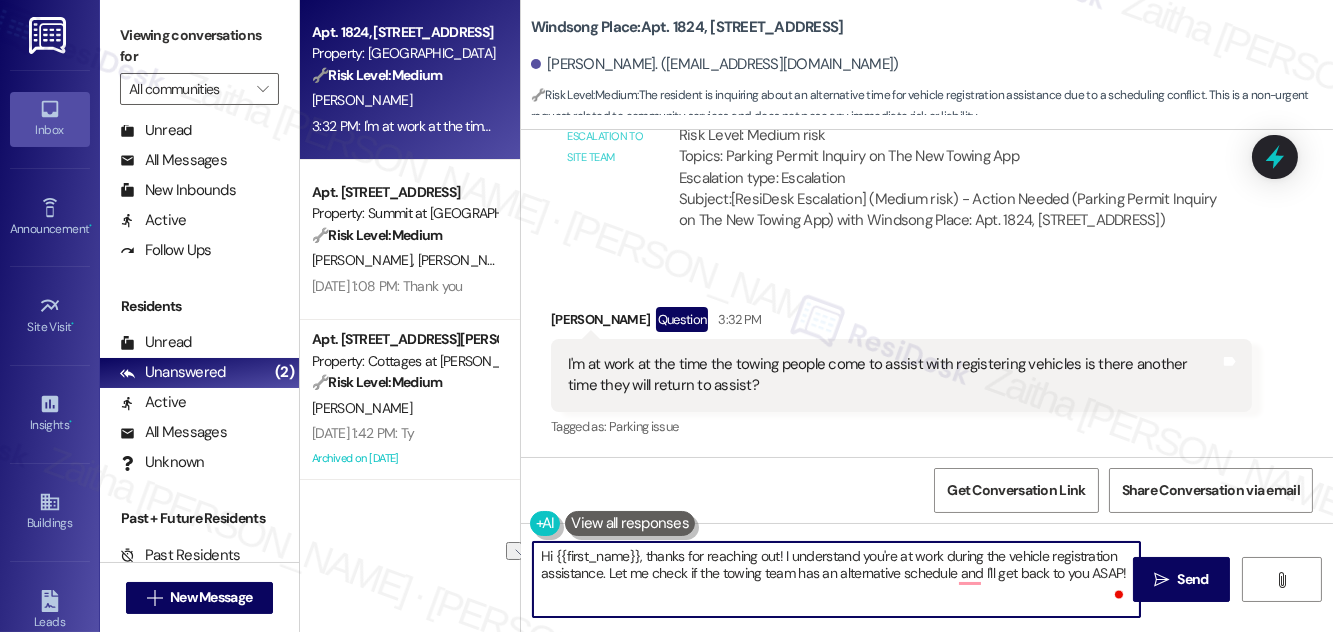 click on "Hi {{first_name}}, thanks for reaching out! I understand you're at work during the vehicle registration assistance. Let me check if the towing team has an alternative schedule and I'll get back to you ASAP!" at bounding box center [836, 579] 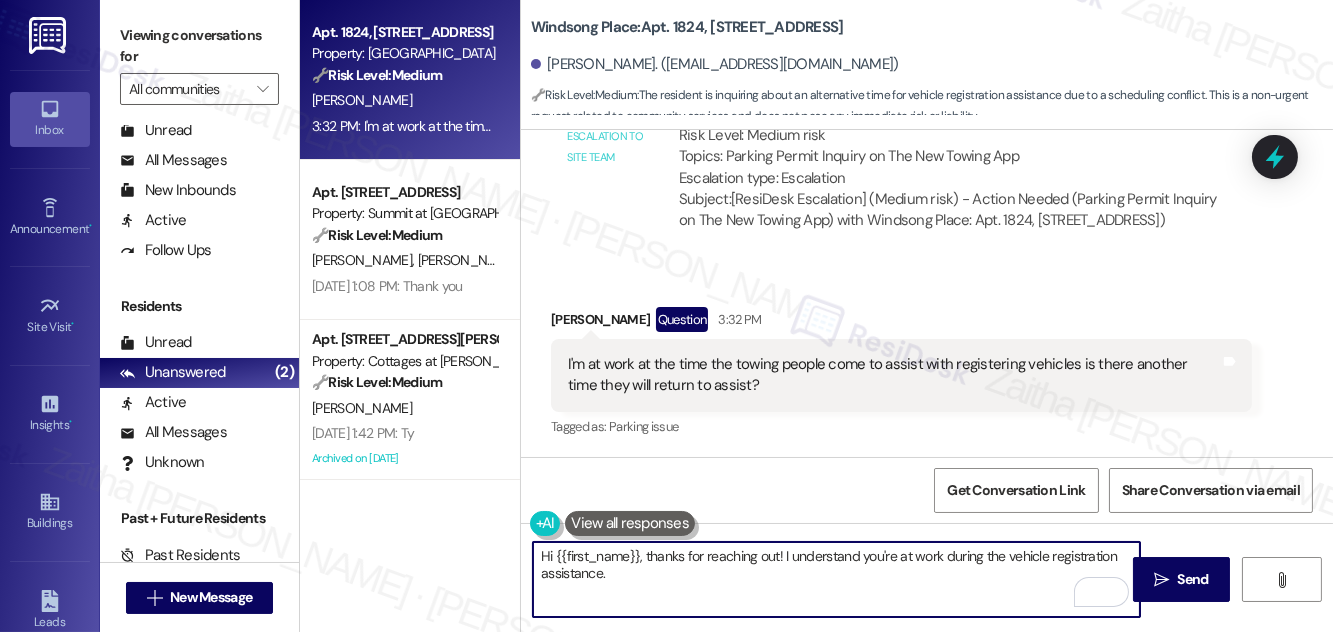 paste on "I’ll go ahead and relay your message to the team to see if there’s another time the towing company will be available to assist with vehicle registration. I’ll follow up once I receive an update." 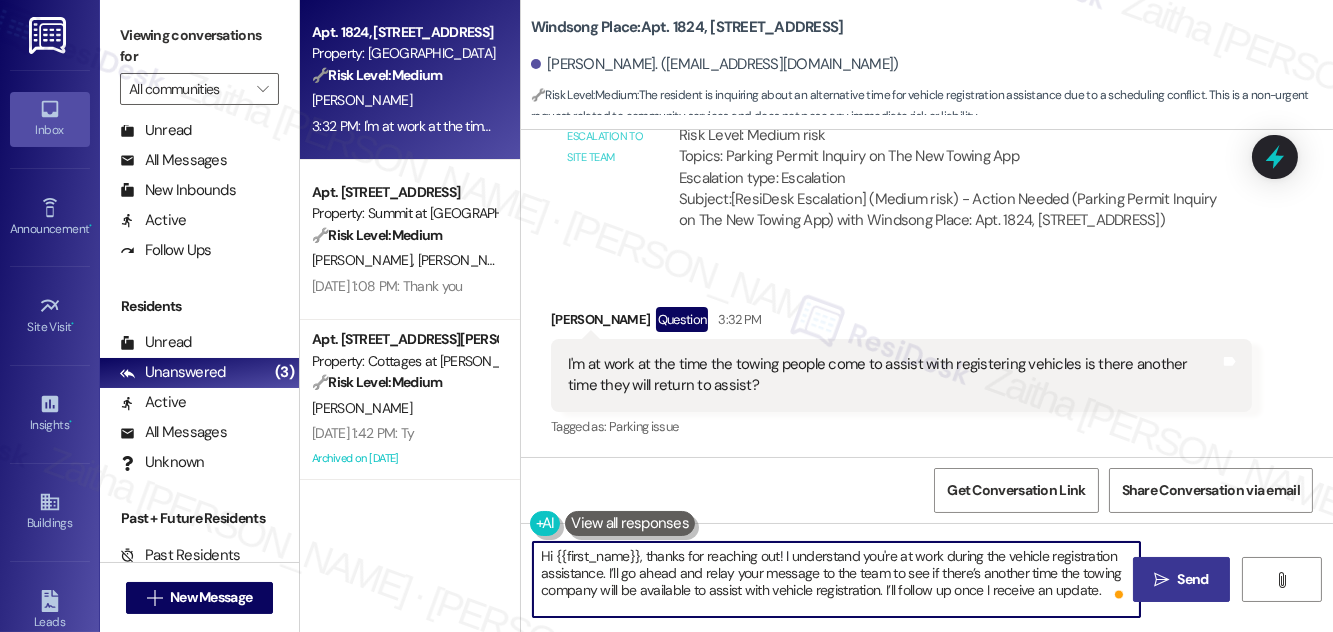 type on "Hi {{first_name}}, thanks for reaching out! I understand you're at work during the vehicle registration assistance. I’ll go ahead and relay your message to the team to see if there’s another time the towing company will be available to assist with vehicle registration. I’ll follow up once I receive an update." 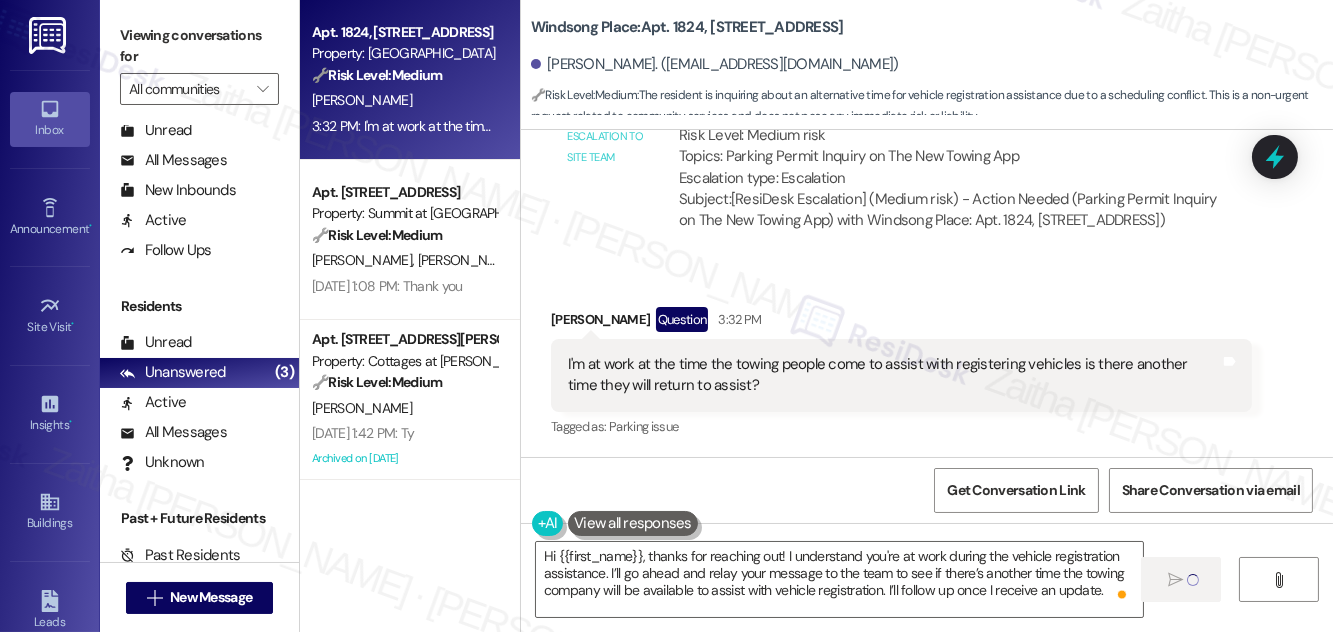 type 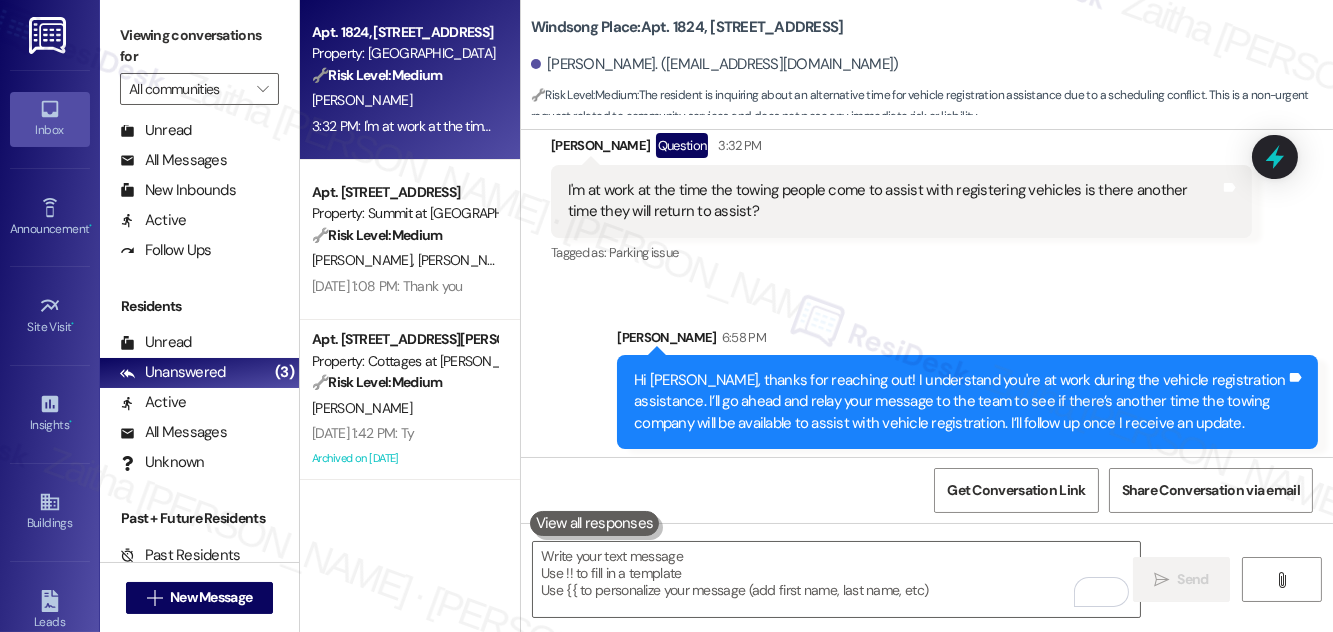 scroll, scrollTop: 2788, scrollLeft: 0, axis: vertical 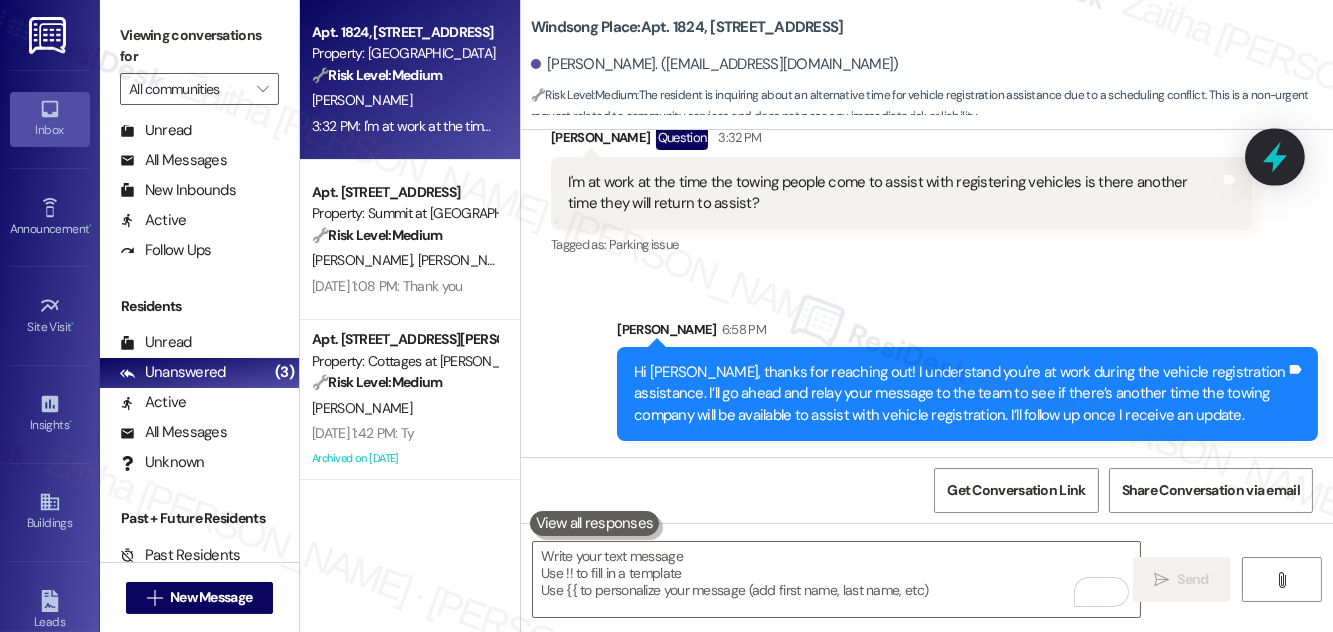 click 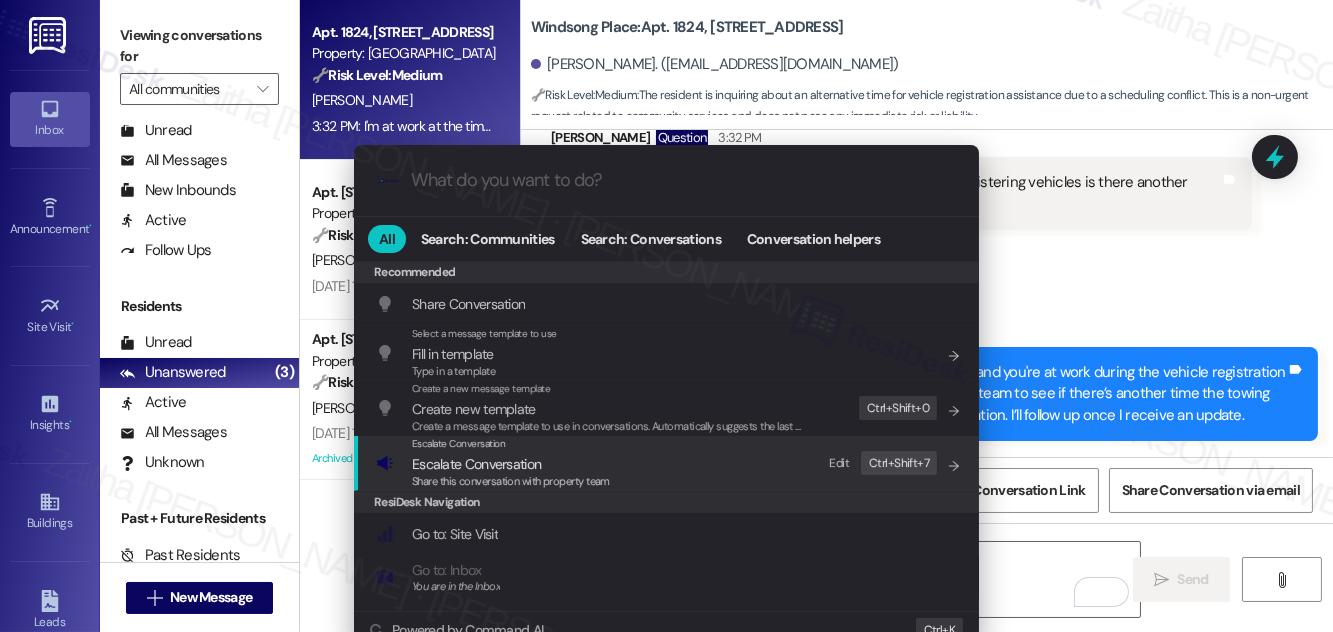 click on "Escalate Conversation" at bounding box center [476, 464] 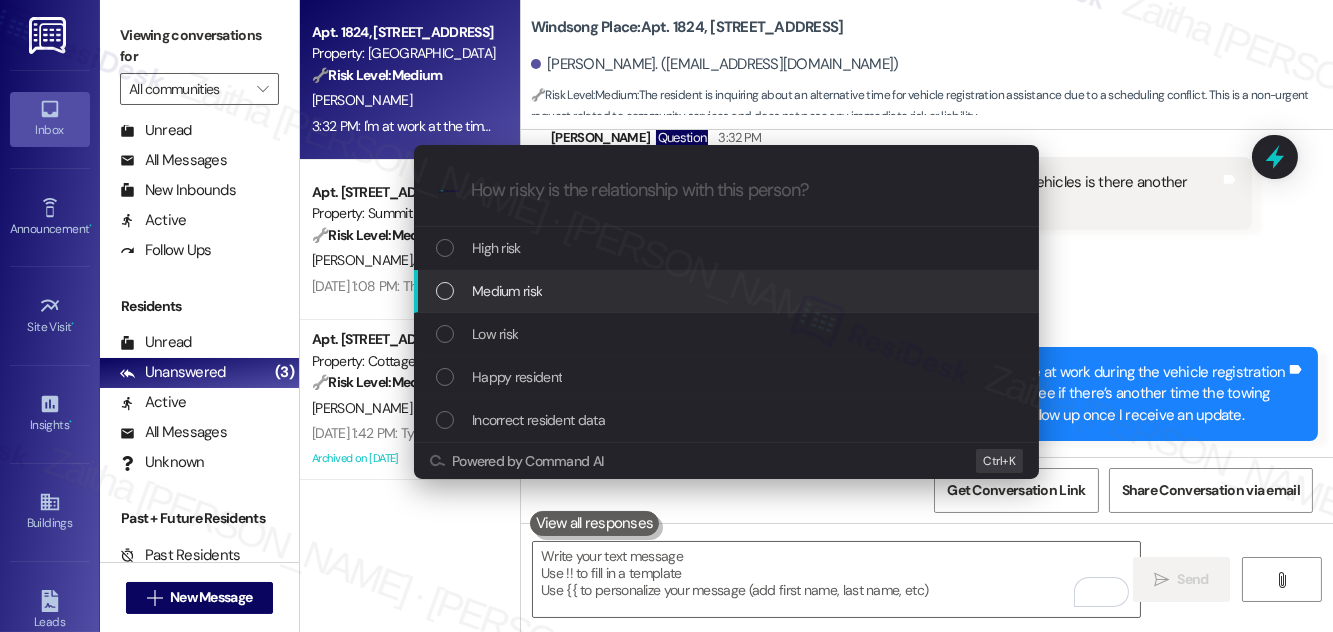 click on "Medium risk" at bounding box center (728, 291) 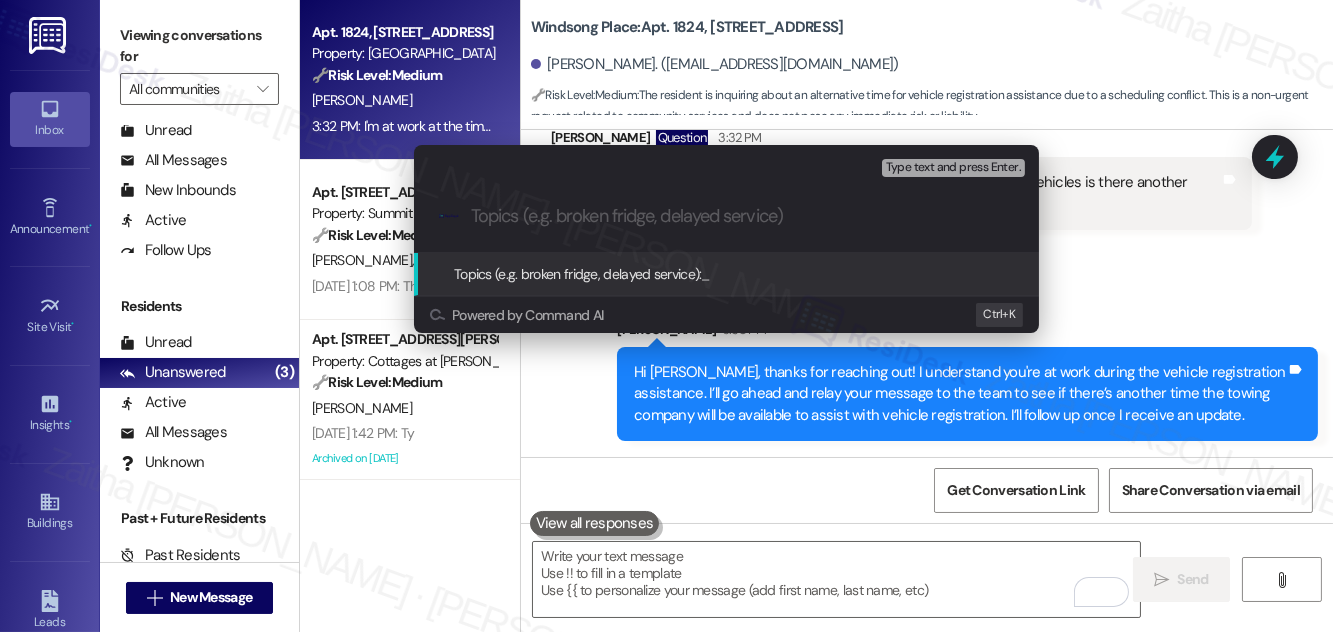 paste on "Resident Request: Alternate Time for Vehicle Registration Assistance" 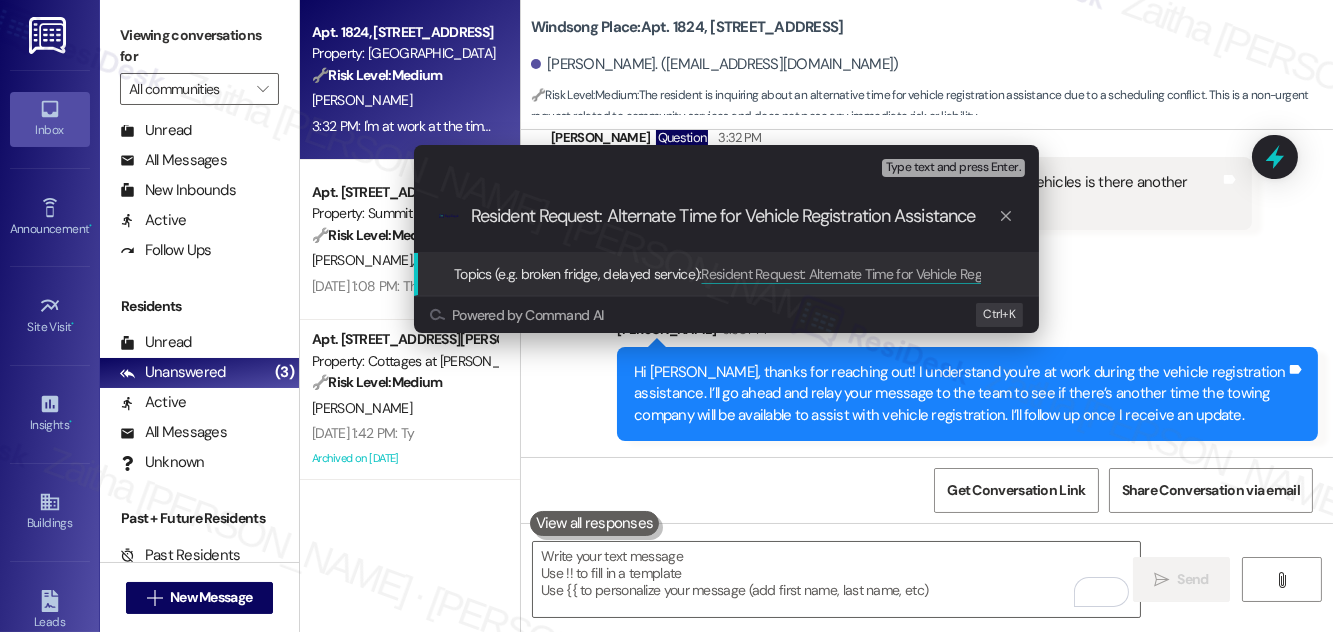 type 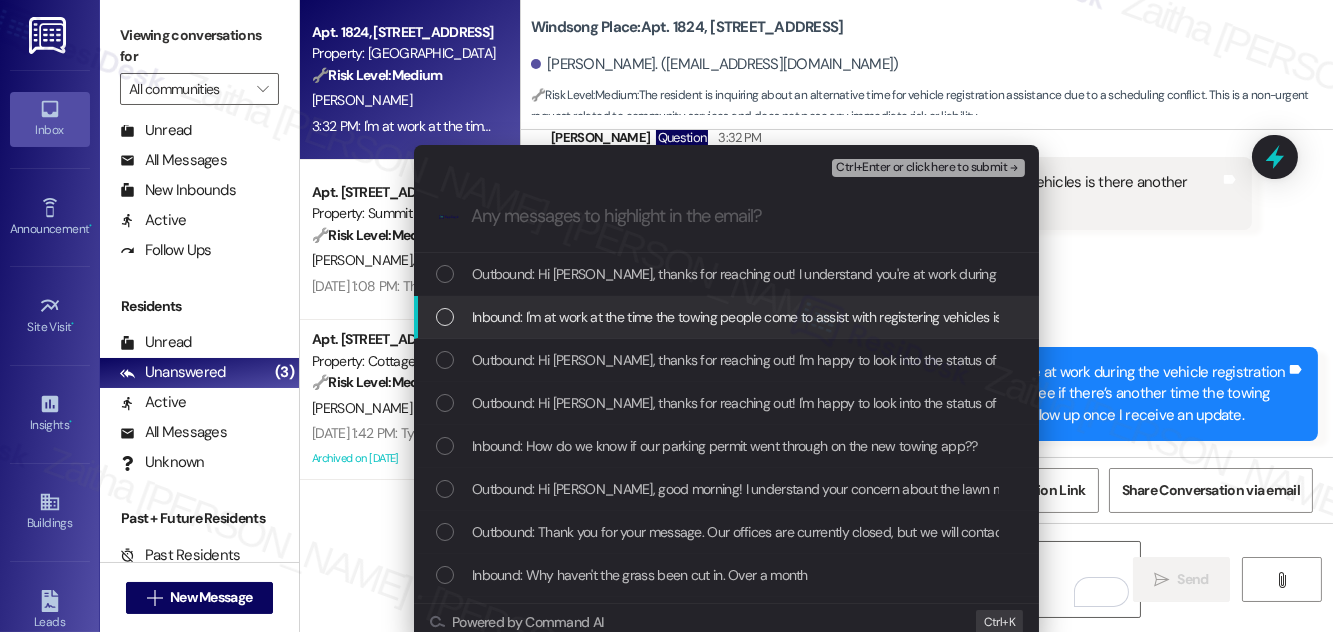 click on "Inbound: I'm at work at the time the towing people come to assist with registering vehicles is there another time they will return to assist?" at bounding box center [728, 317] 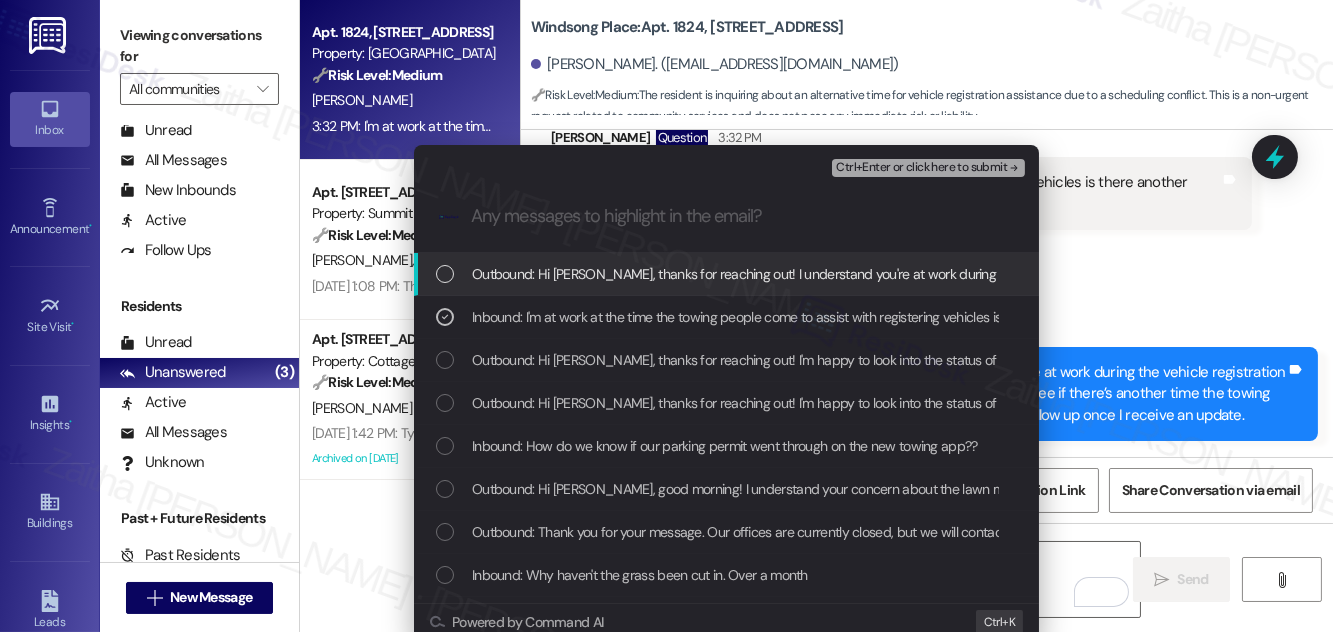 click on "Ctrl+Enter or click here to submit" at bounding box center [921, 168] 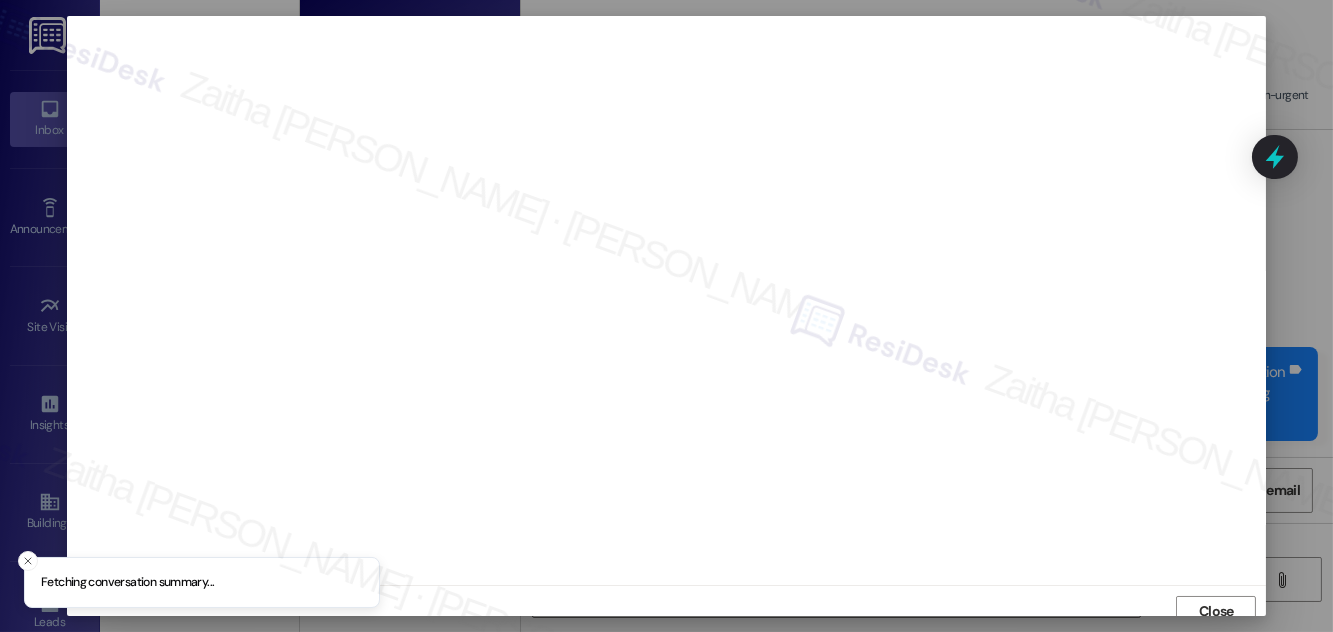 scroll, scrollTop: 11, scrollLeft: 0, axis: vertical 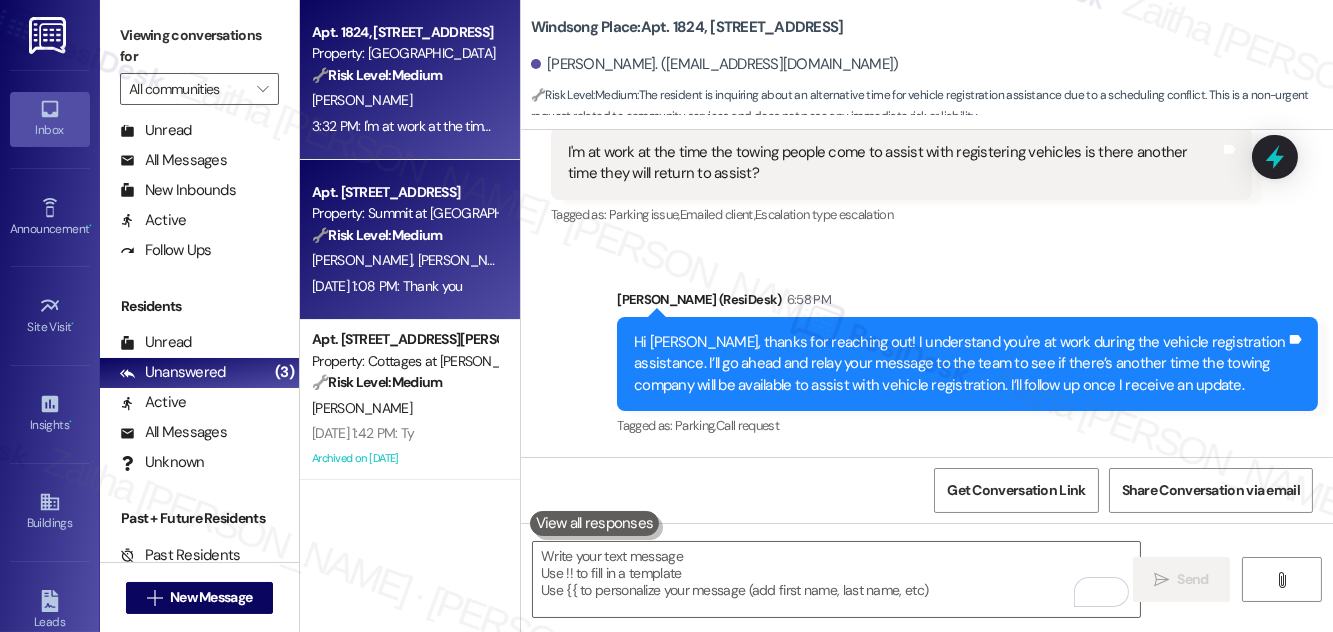 click on "[PERSON_NAME] [PERSON_NAME]" at bounding box center [404, 260] 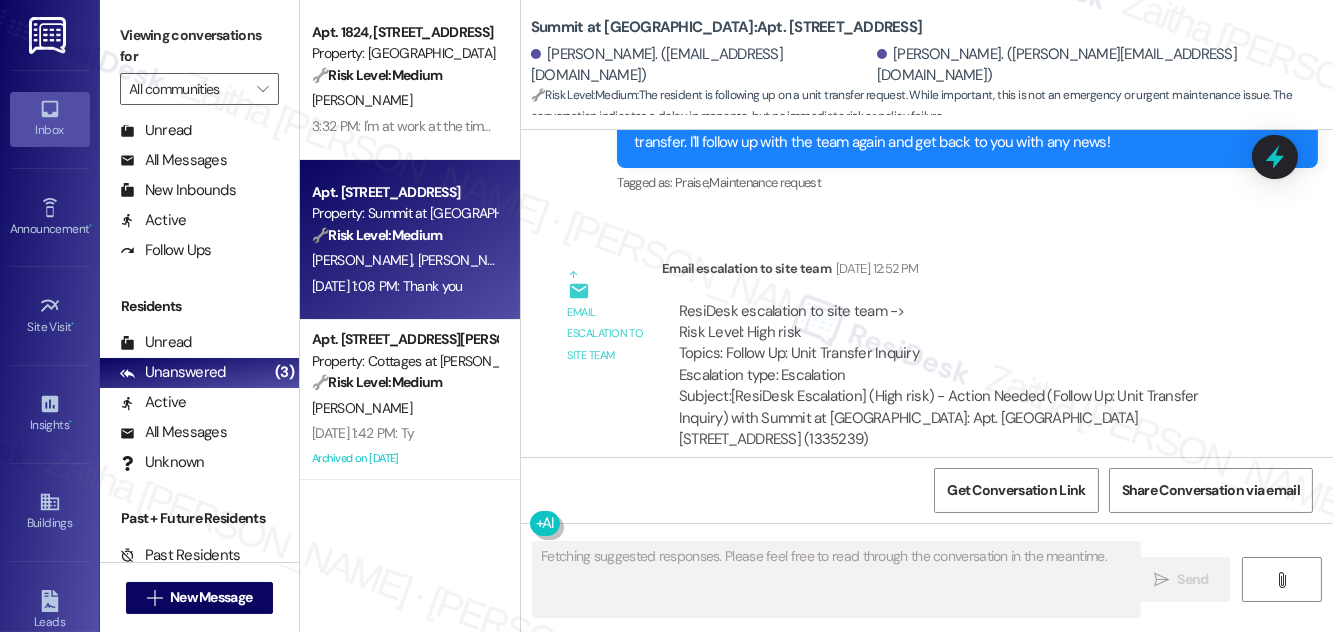 scroll, scrollTop: 5655, scrollLeft: 0, axis: vertical 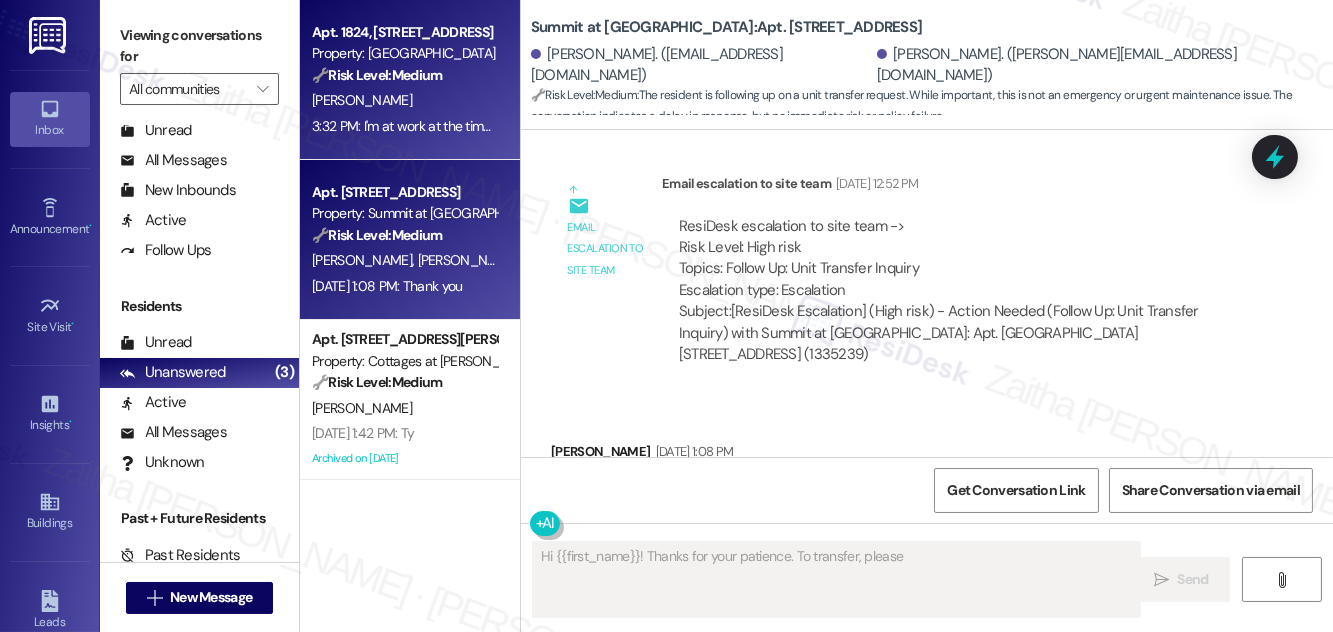 type on "Hi {{first_name}}! Thanks for your patience. To transfer, please visit" 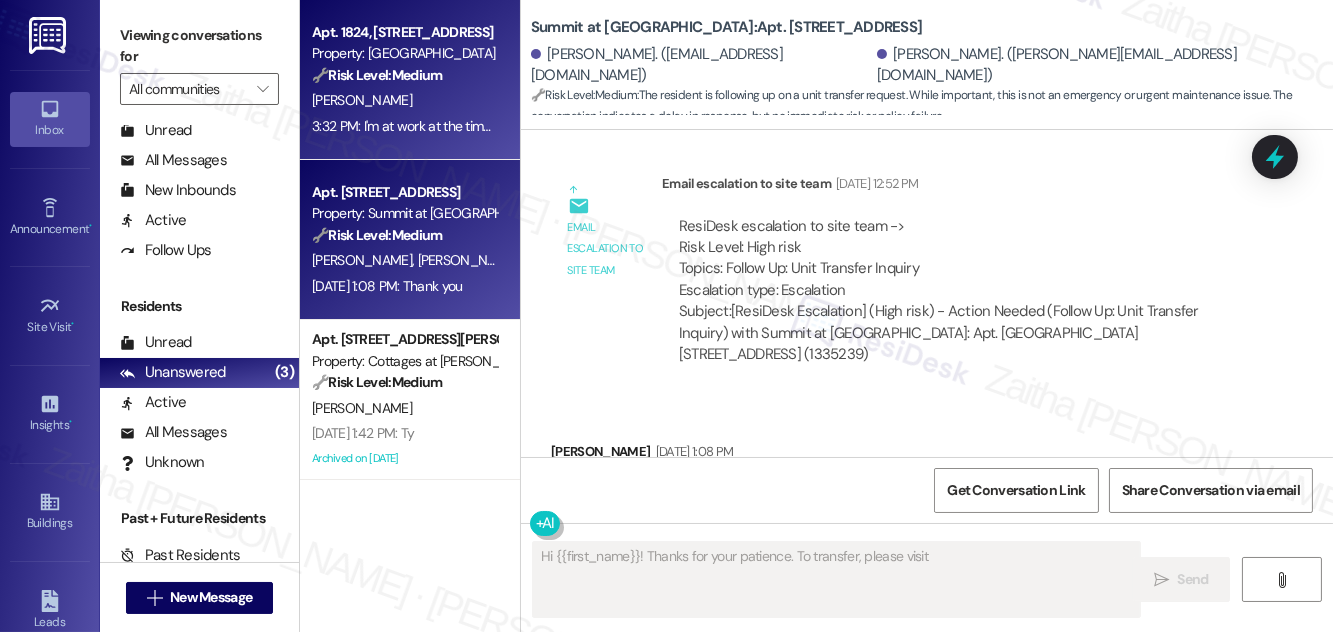 click on "[PERSON_NAME]" at bounding box center (404, 100) 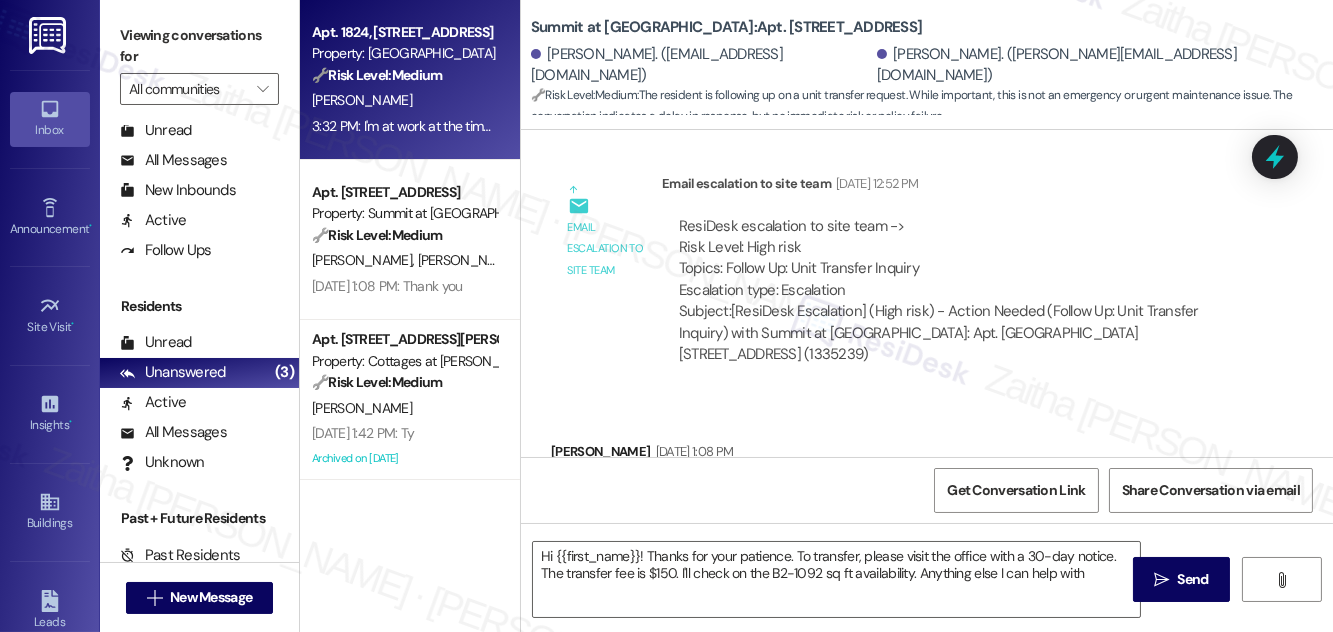 type on "Hi {{first_name}}! Thanks for your patience. To transfer, please visit the office with a 30-day notice. The transfer fee is $150. I'll check on the B2-1092 sq ft availability. Anything else I can help with?" 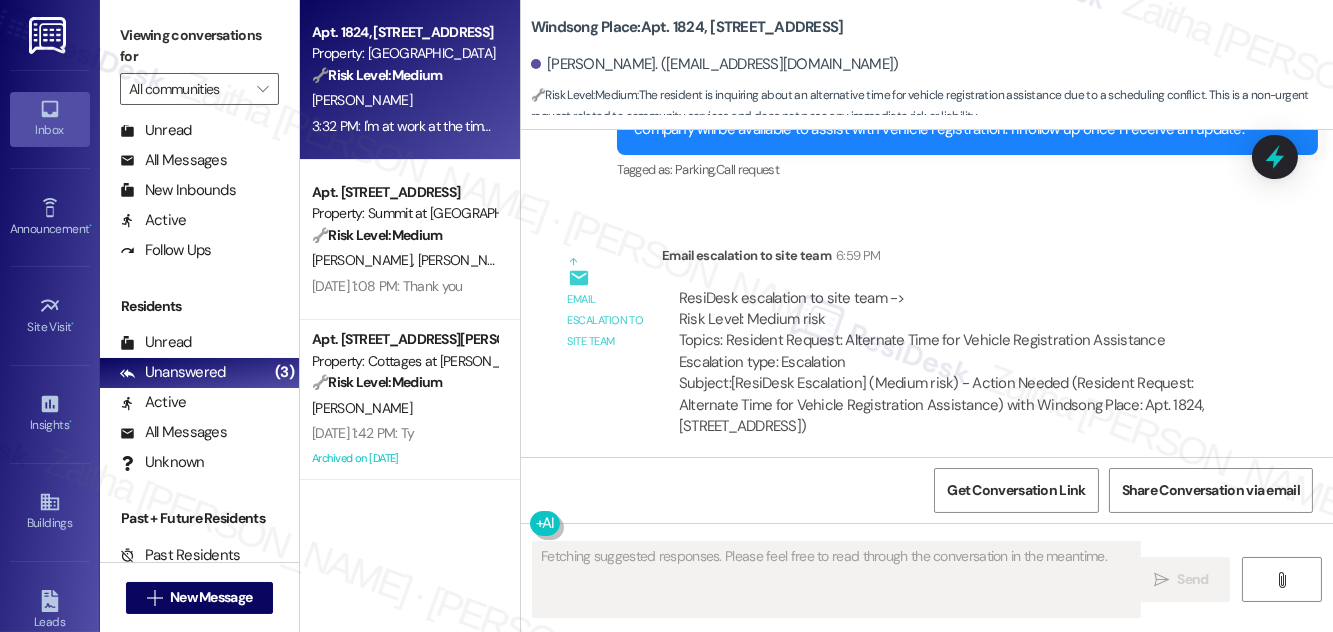 scroll, scrollTop: 3085, scrollLeft: 0, axis: vertical 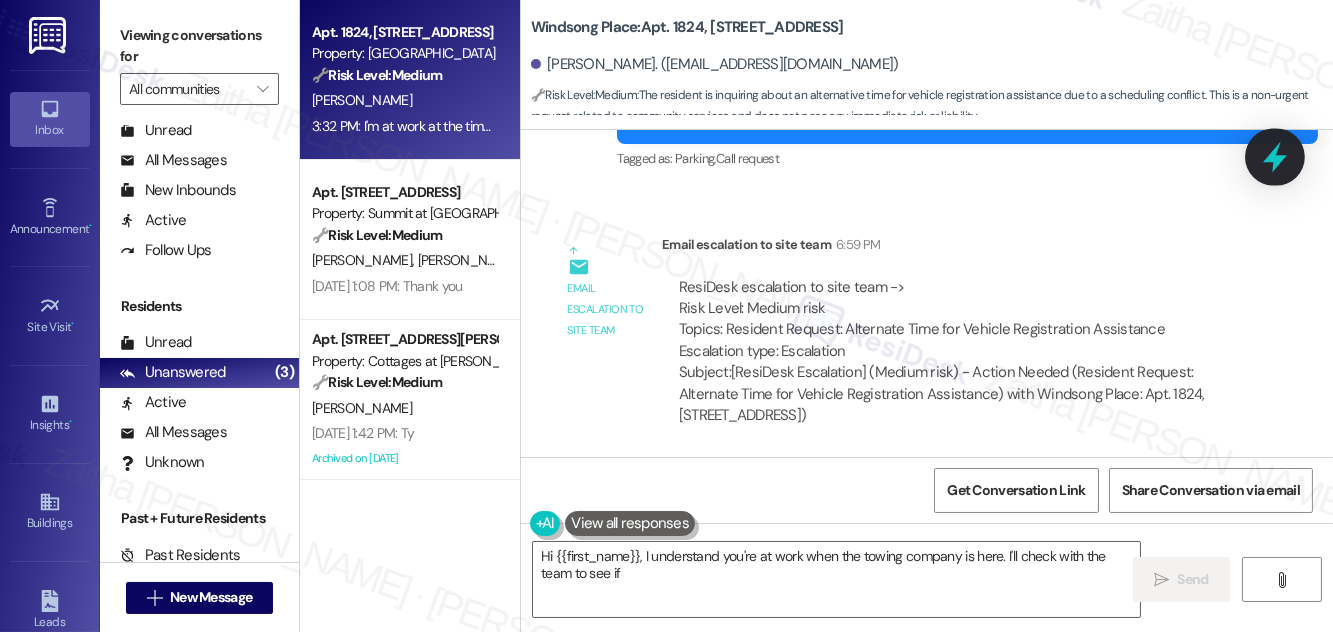 click 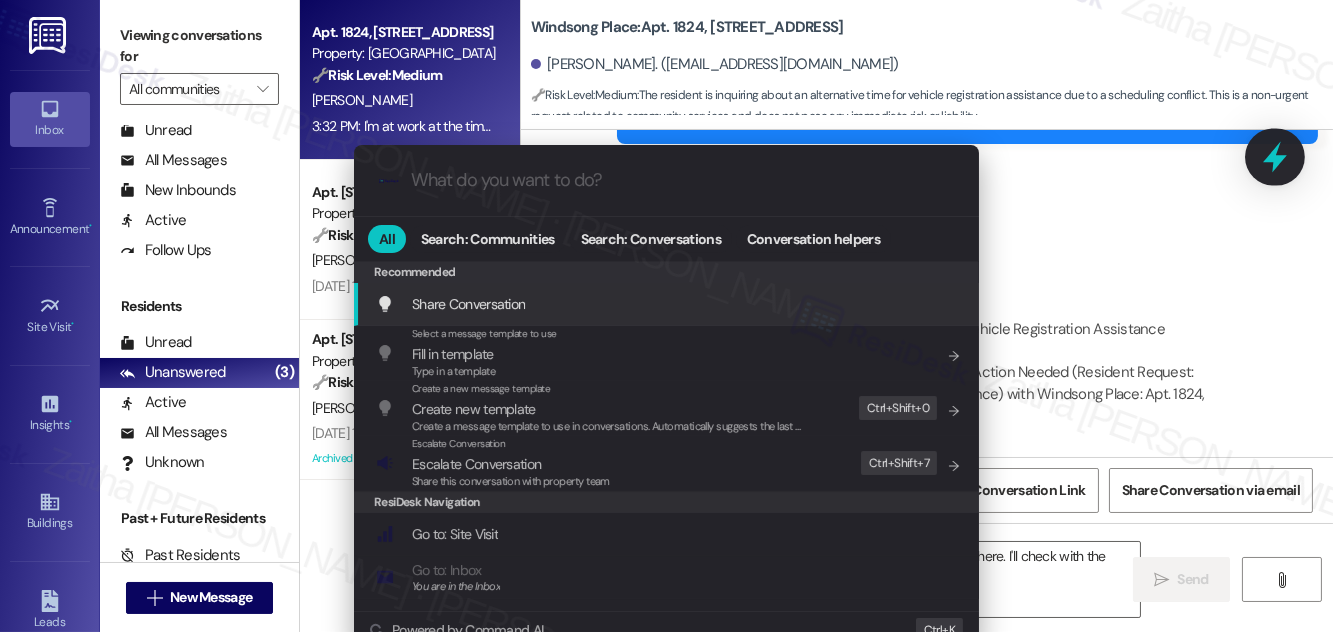 type on "Hi {{first_name}}, I understand you're at work when the towing company is here. I'll check with the team to see if they have an alternative time for" 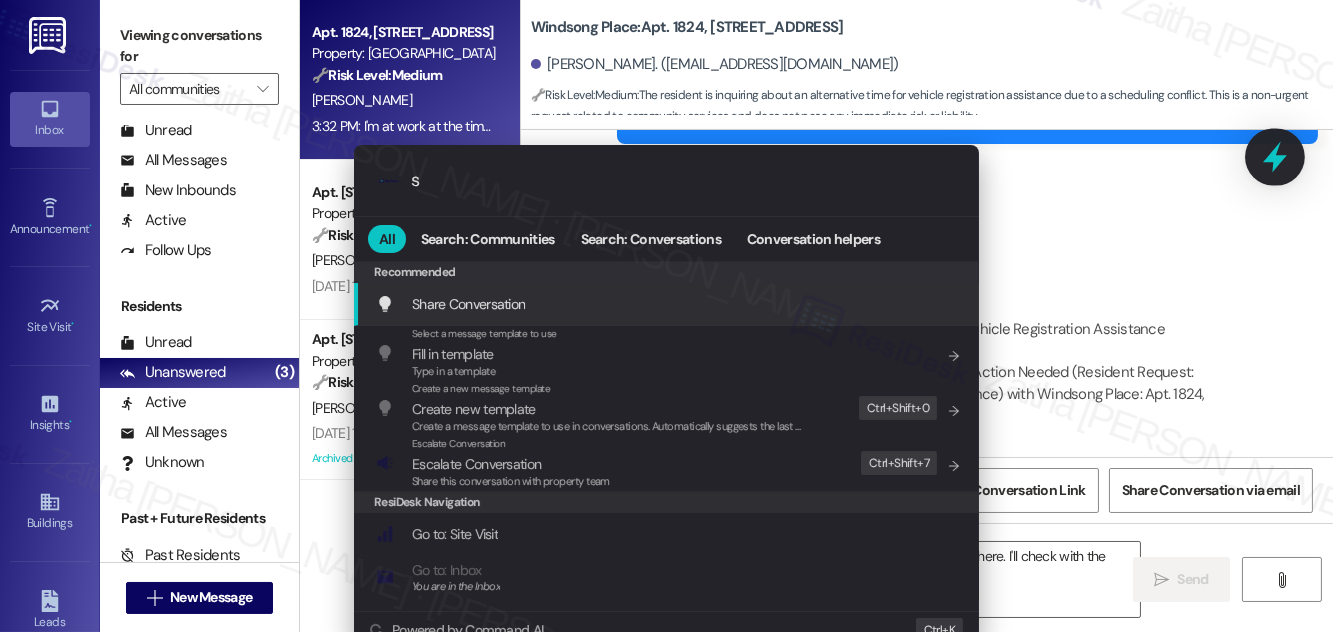type on "Hi {{first_name}}, I understand you're at work when the towing company is here. I'll check with the team to see if they have an alternative time for" 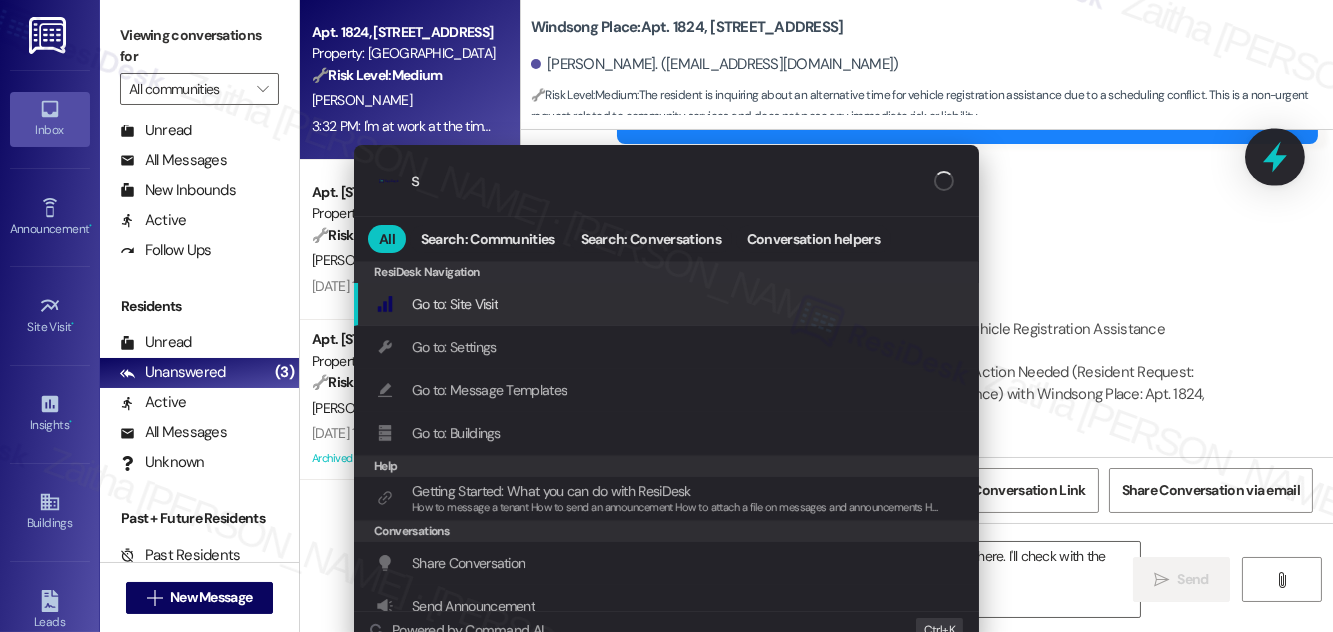 type on "sl" 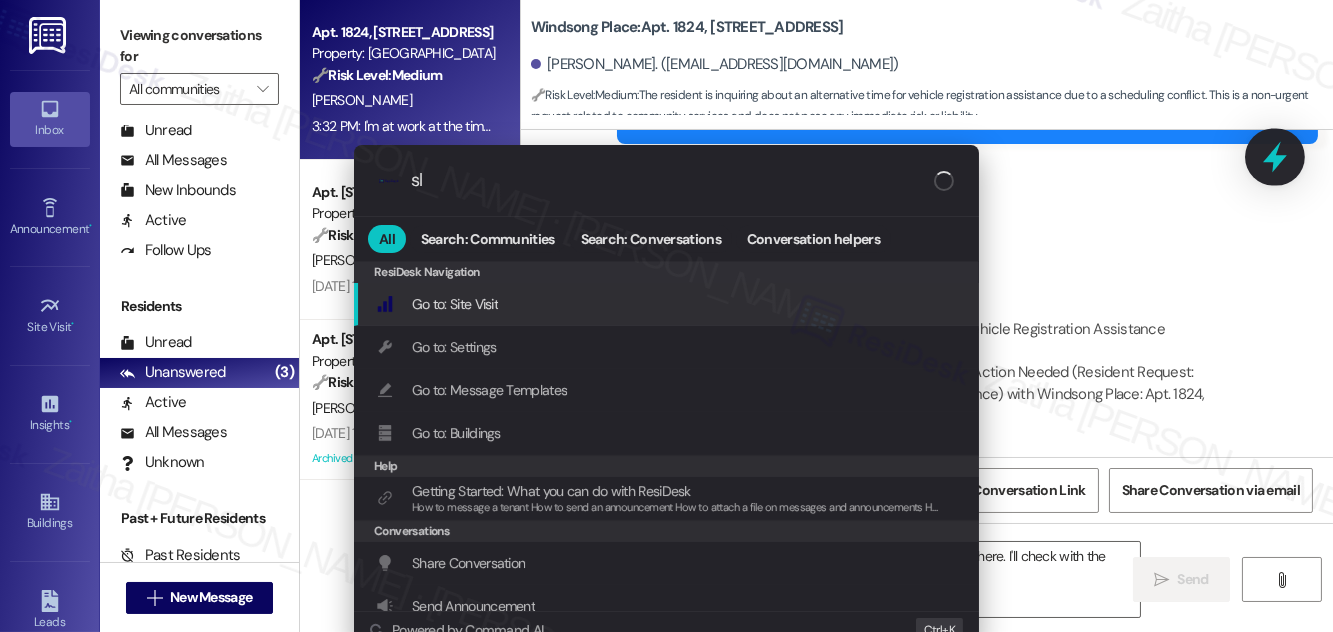 type on "Hi {{first_name}}, I understand you're at work when the towing company is here. I'll check with the team to see if they have an alternative time for vehicle registration" 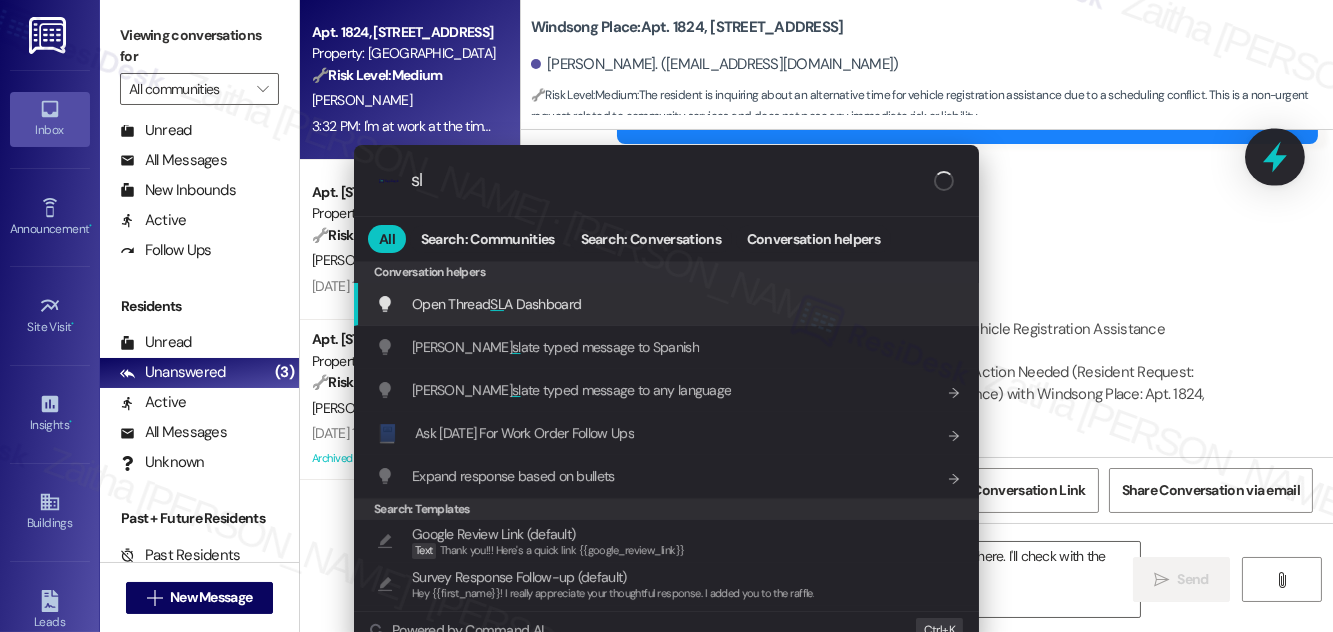 type on "sla" 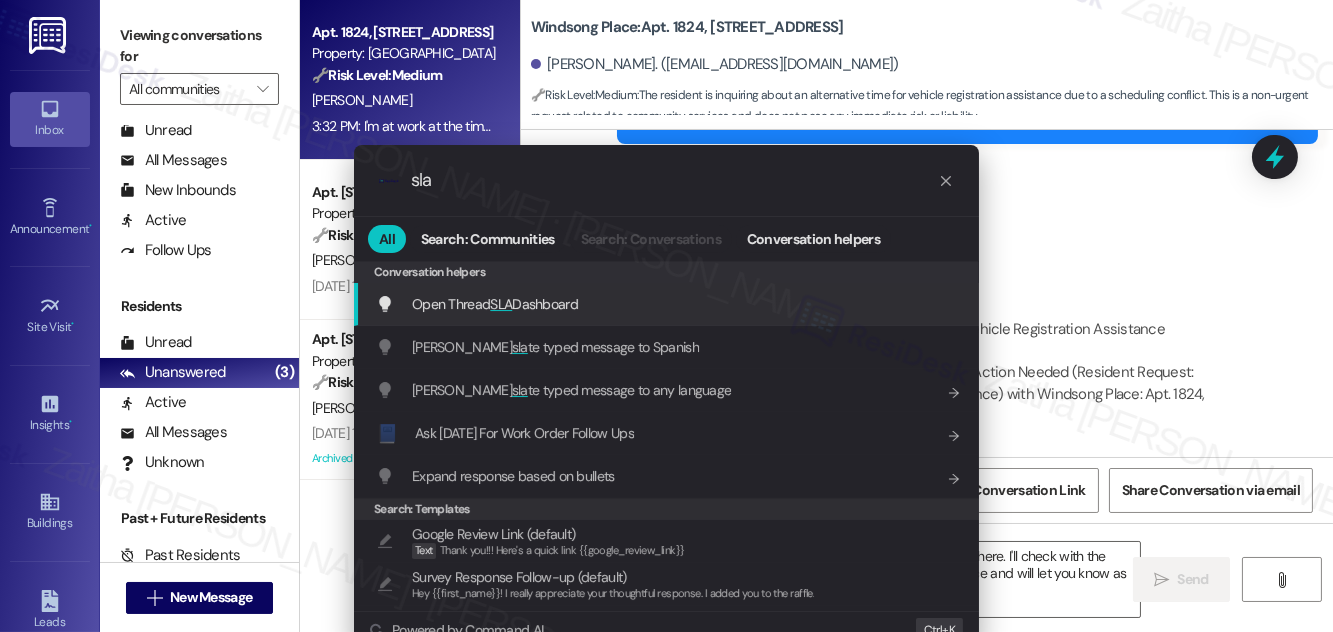 type on "Hi {{first_name}}, I understand you're at work when the towing company is here. I'll check with the team to see if they have an alternative time for vehicle registration assistance and will let you know as soon as I have more information!" 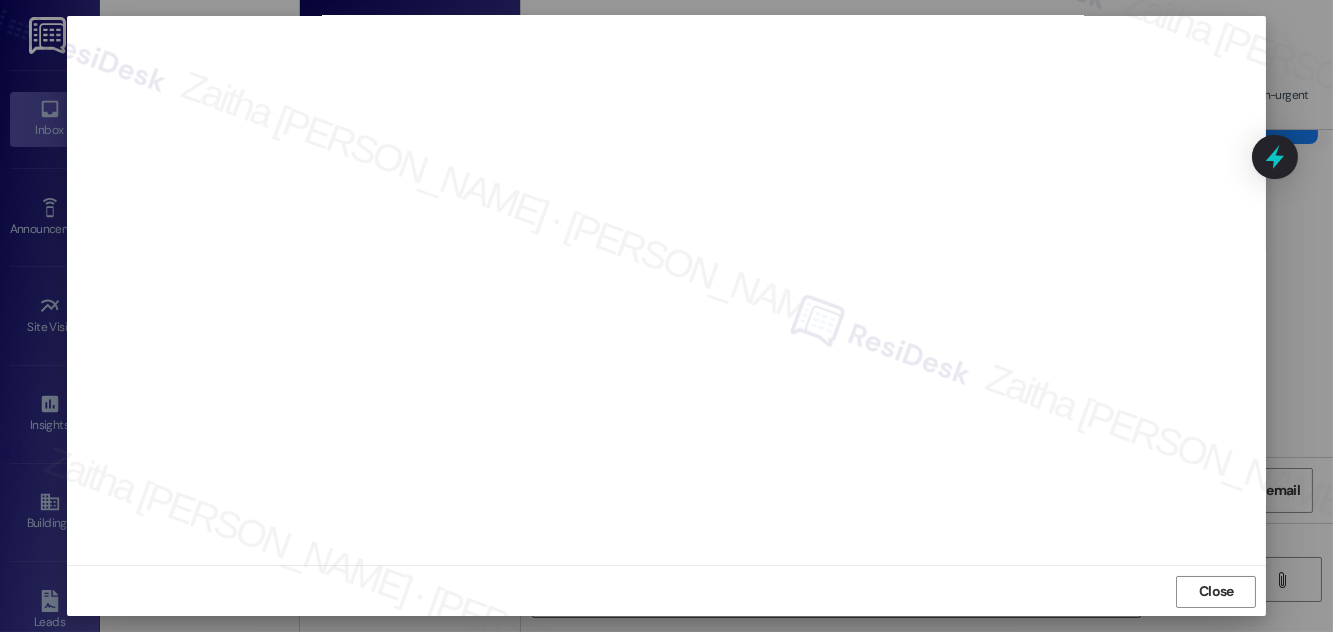 scroll, scrollTop: 21, scrollLeft: 0, axis: vertical 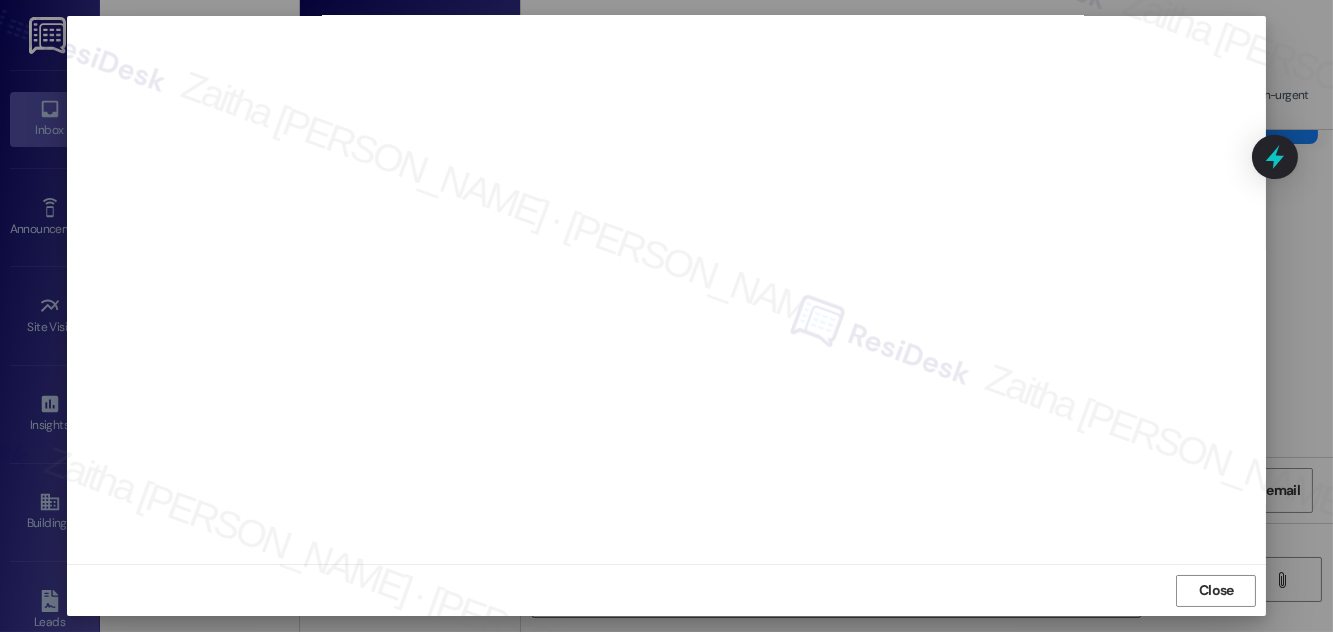 click on "Close" at bounding box center [1216, 590] 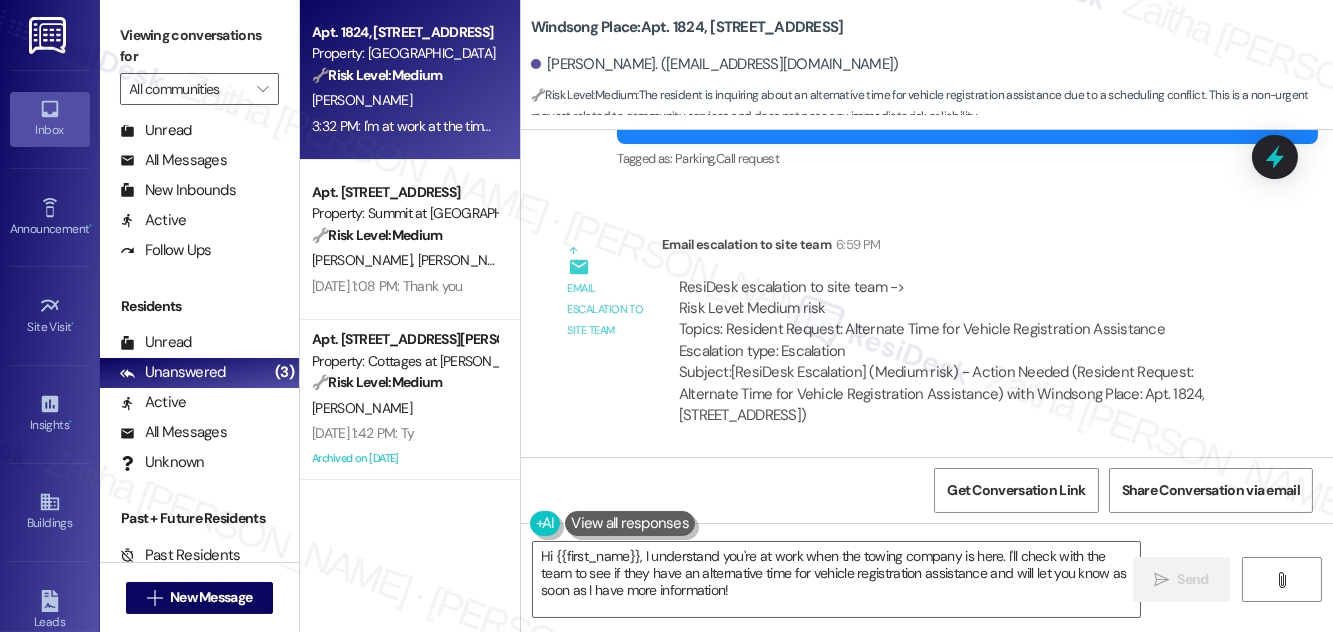 scroll, scrollTop: 314, scrollLeft: 0, axis: vertical 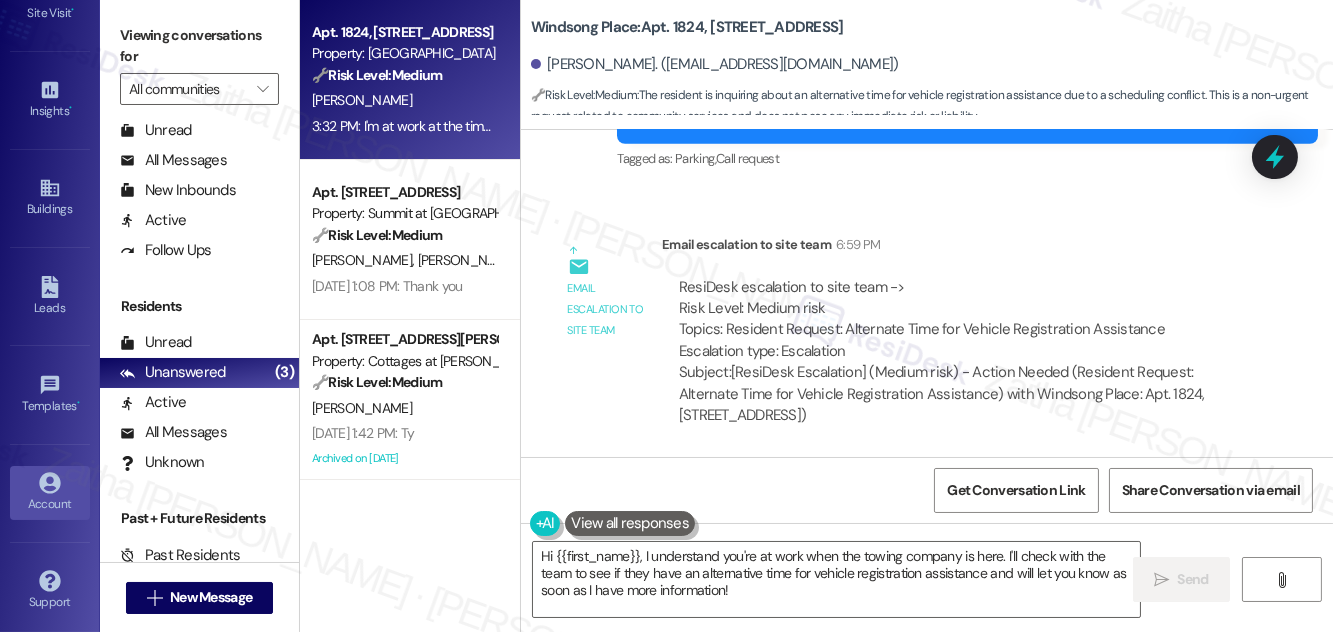 click on "Account" at bounding box center [50, 504] 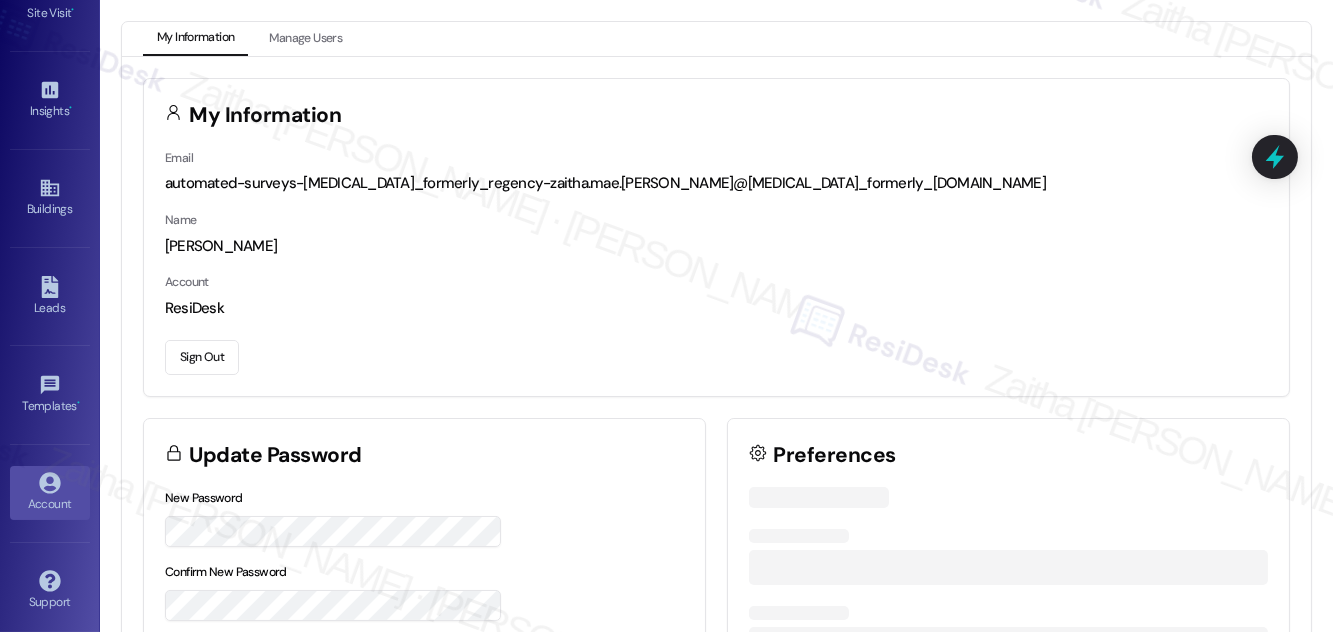 click on "Sign Out" at bounding box center (202, 357) 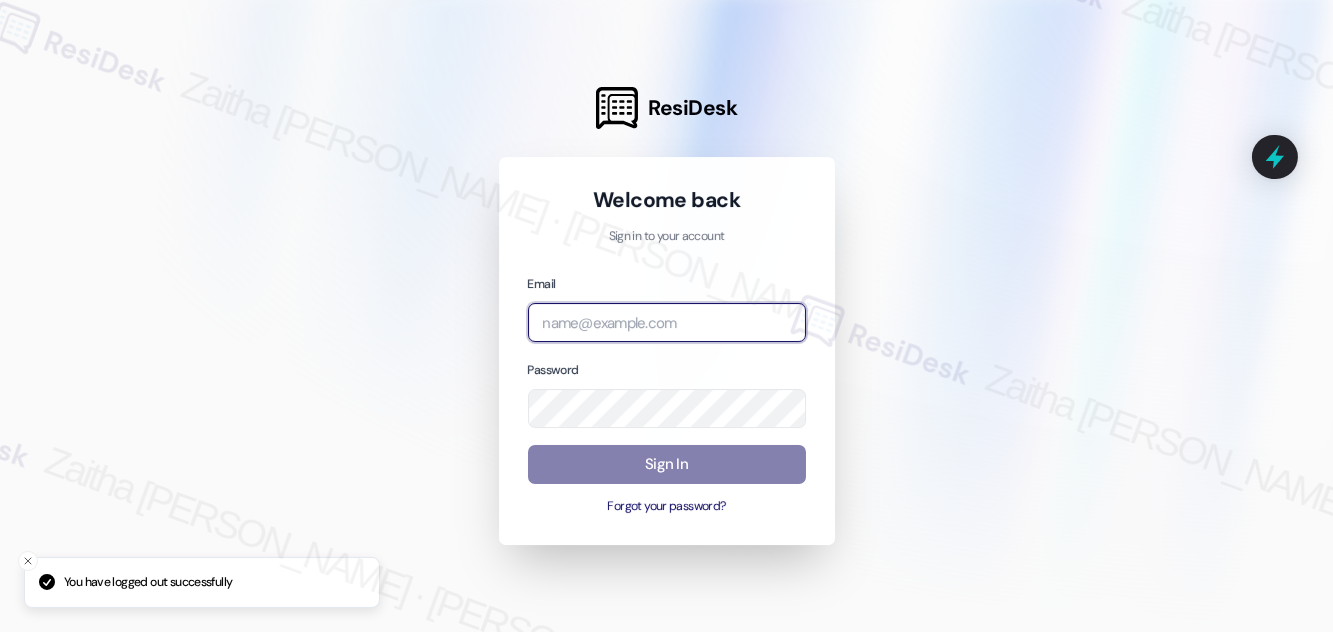 click at bounding box center [667, 322] 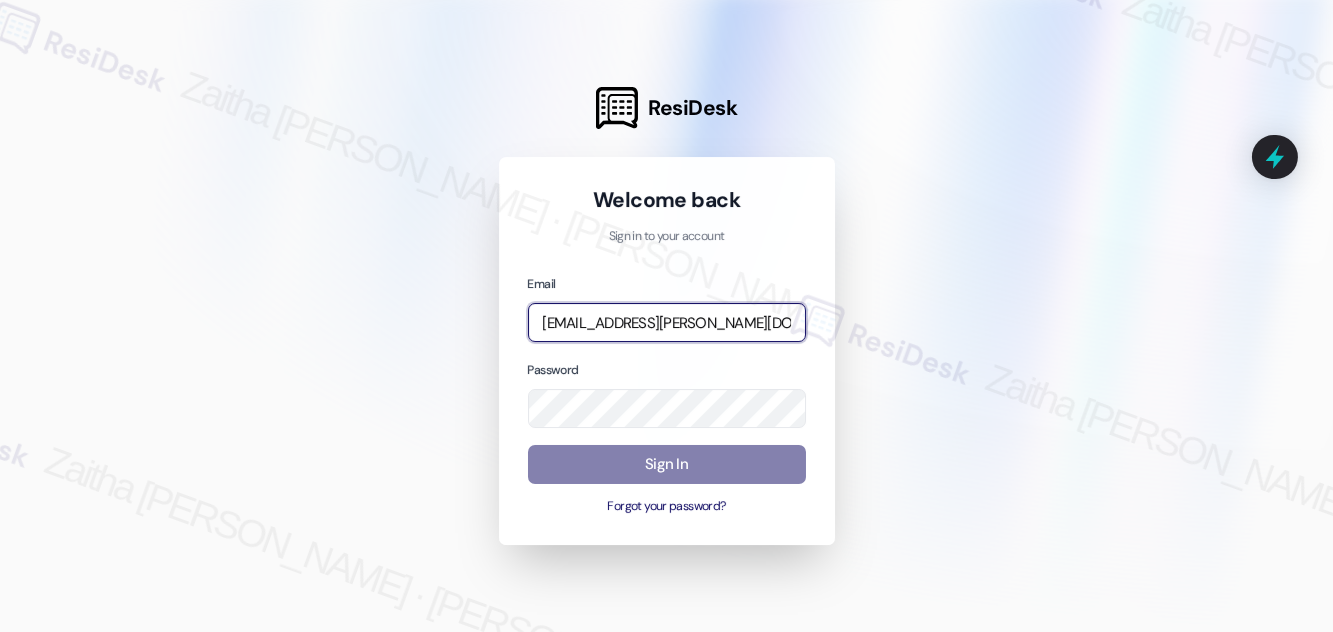 type on "[EMAIL_ADDRESS][PERSON_NAME][DOMAIN_NAME]" 